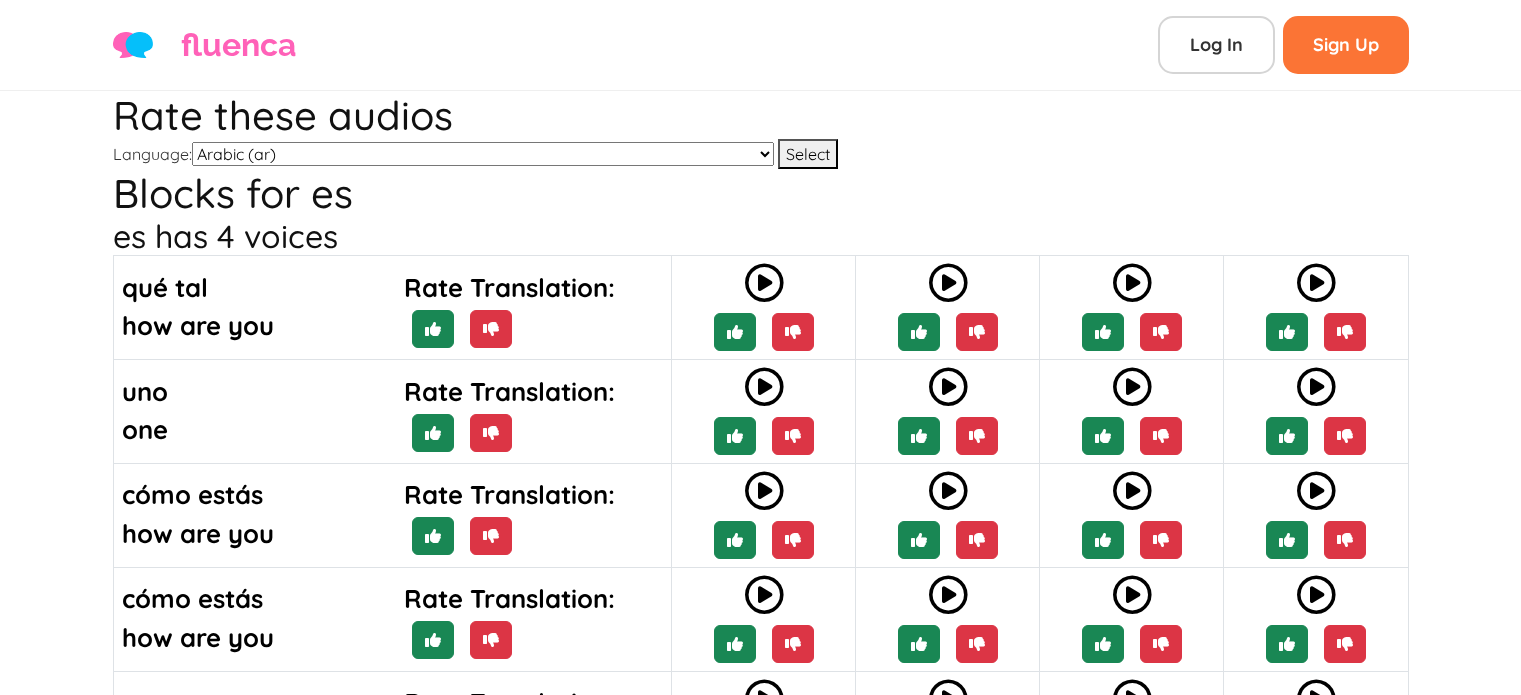 scroll, scrollTop: 0, scrollLeft: 0, axis: both 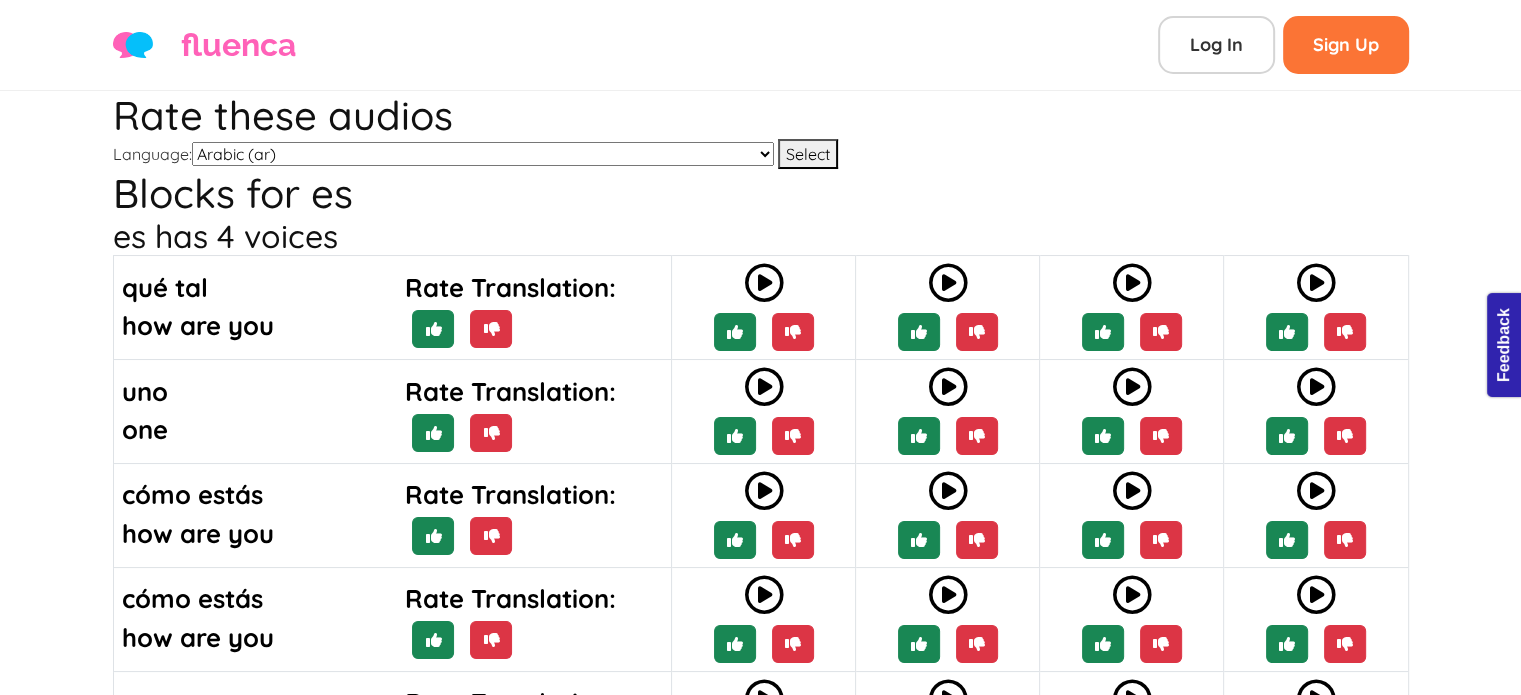 click on "fluenca" at bounding box center [238, 45] 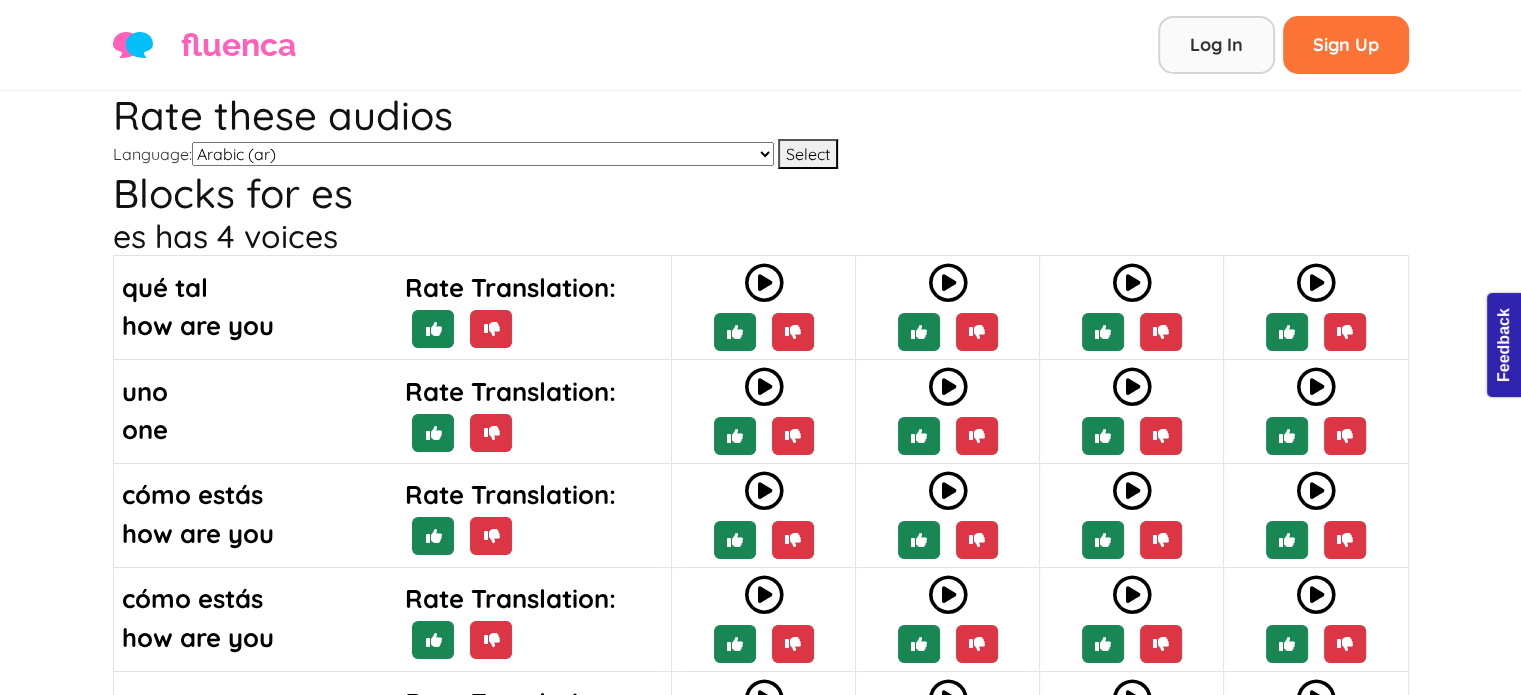 click on "Log In" at bounding box center (1216, 45) 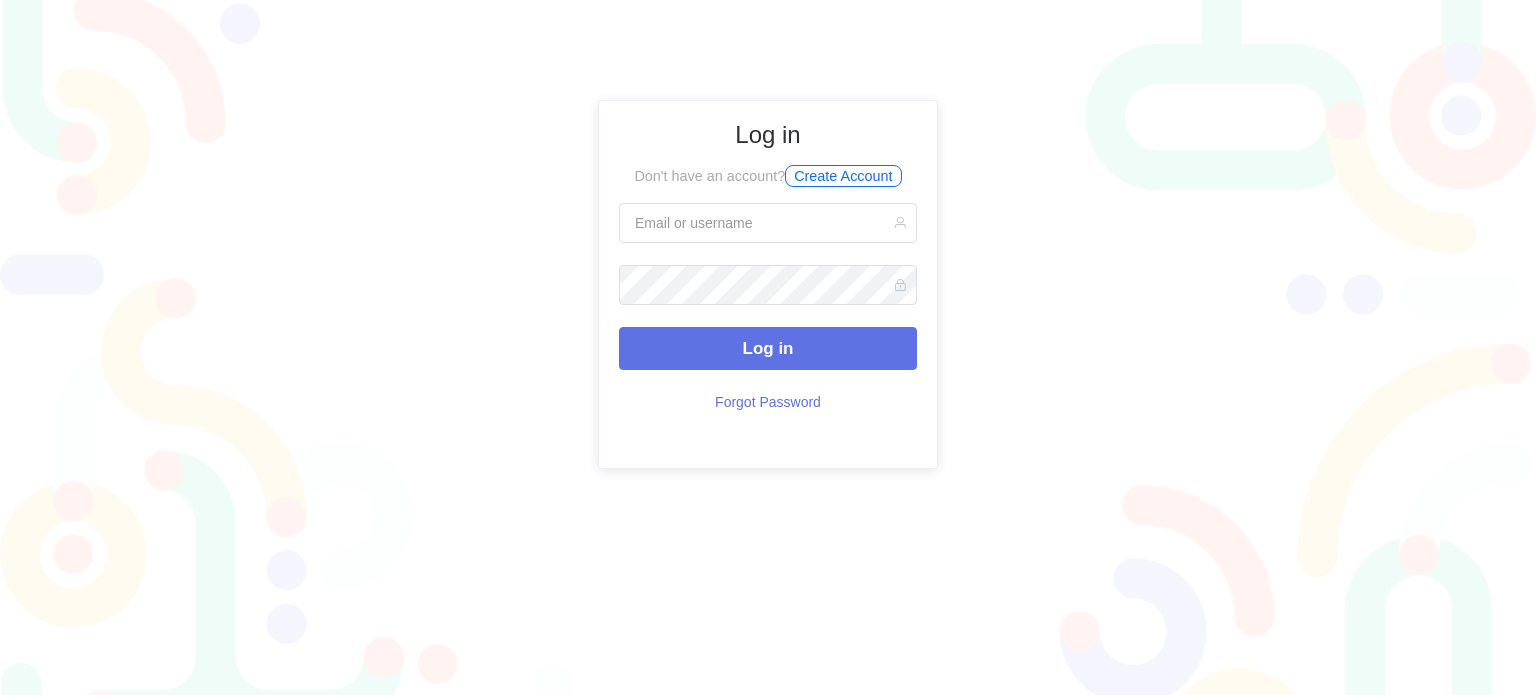 scroll, scrollTop: 0, scrollLeft: 0, axis: both 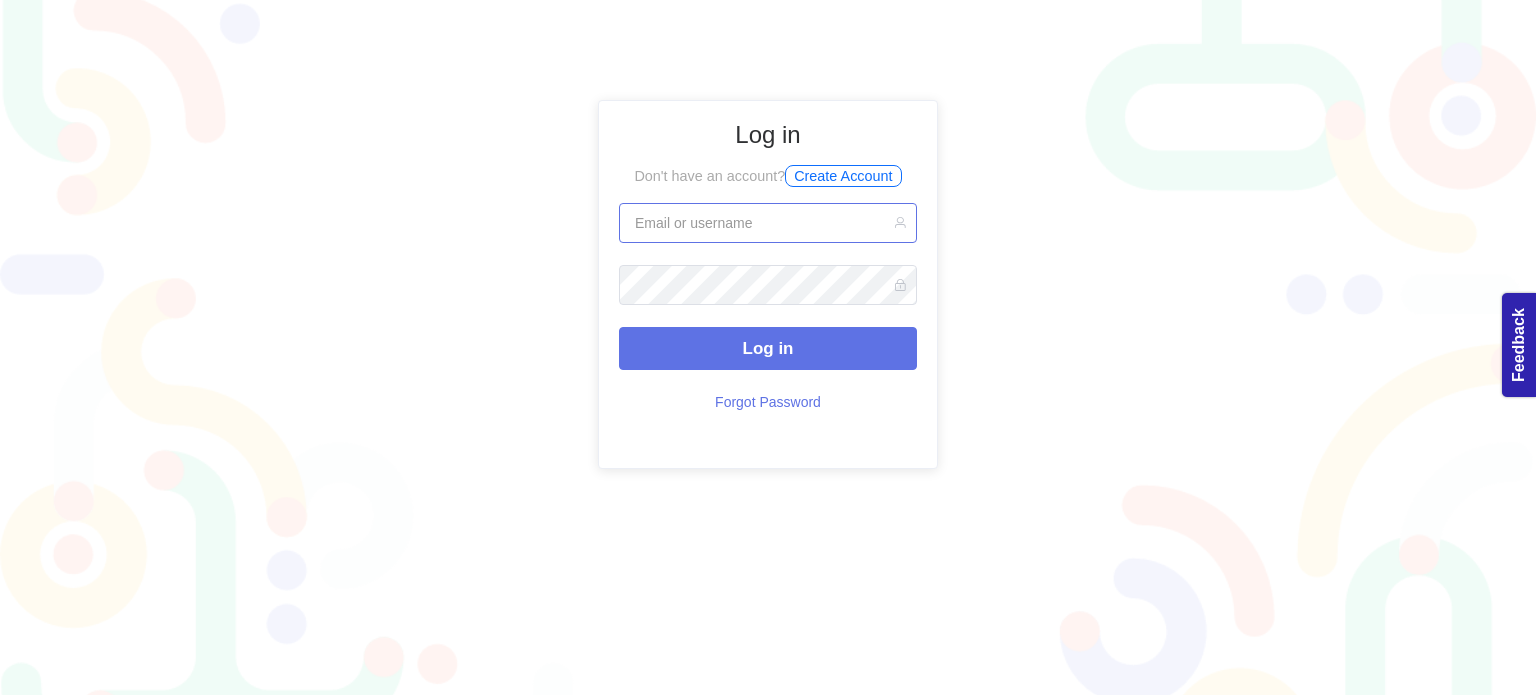 click at bounding box center (768, 223) 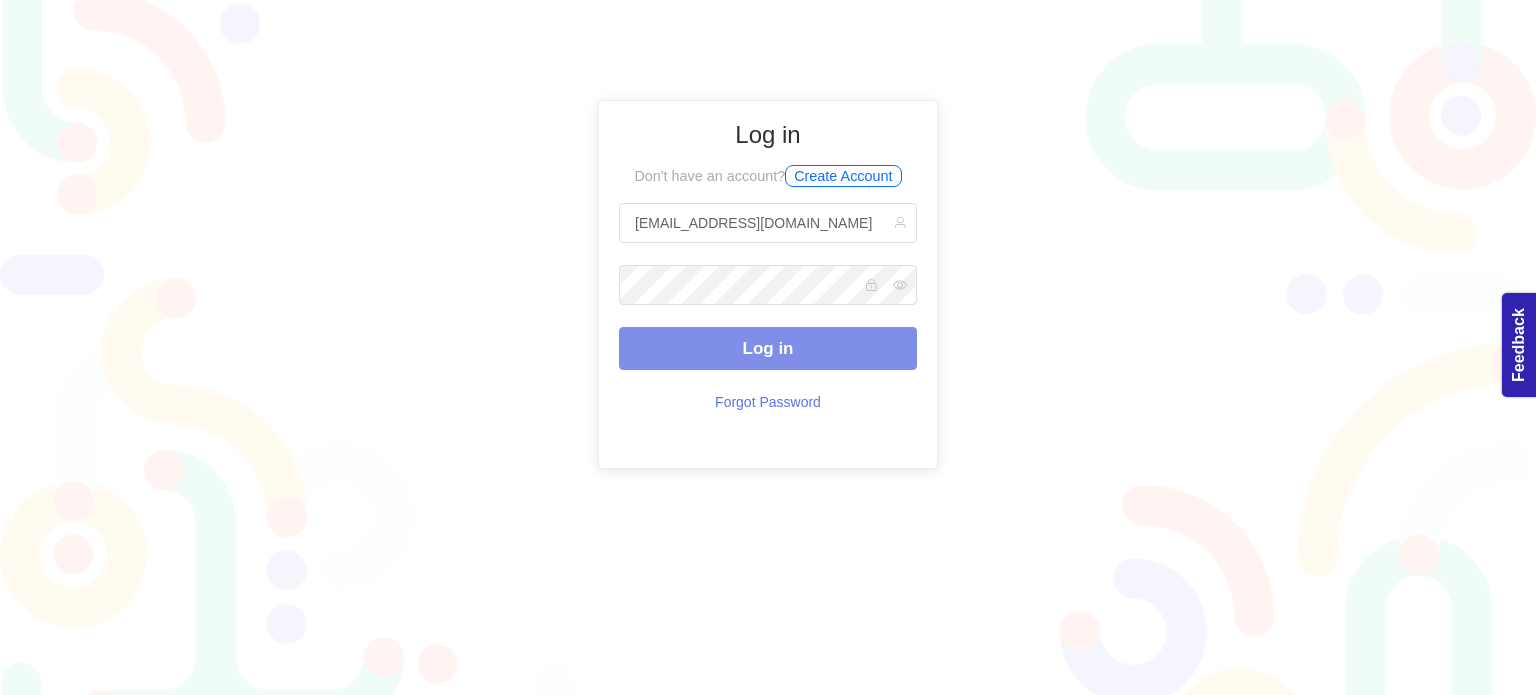 click on "Log in" at bounding box center (768, 348) 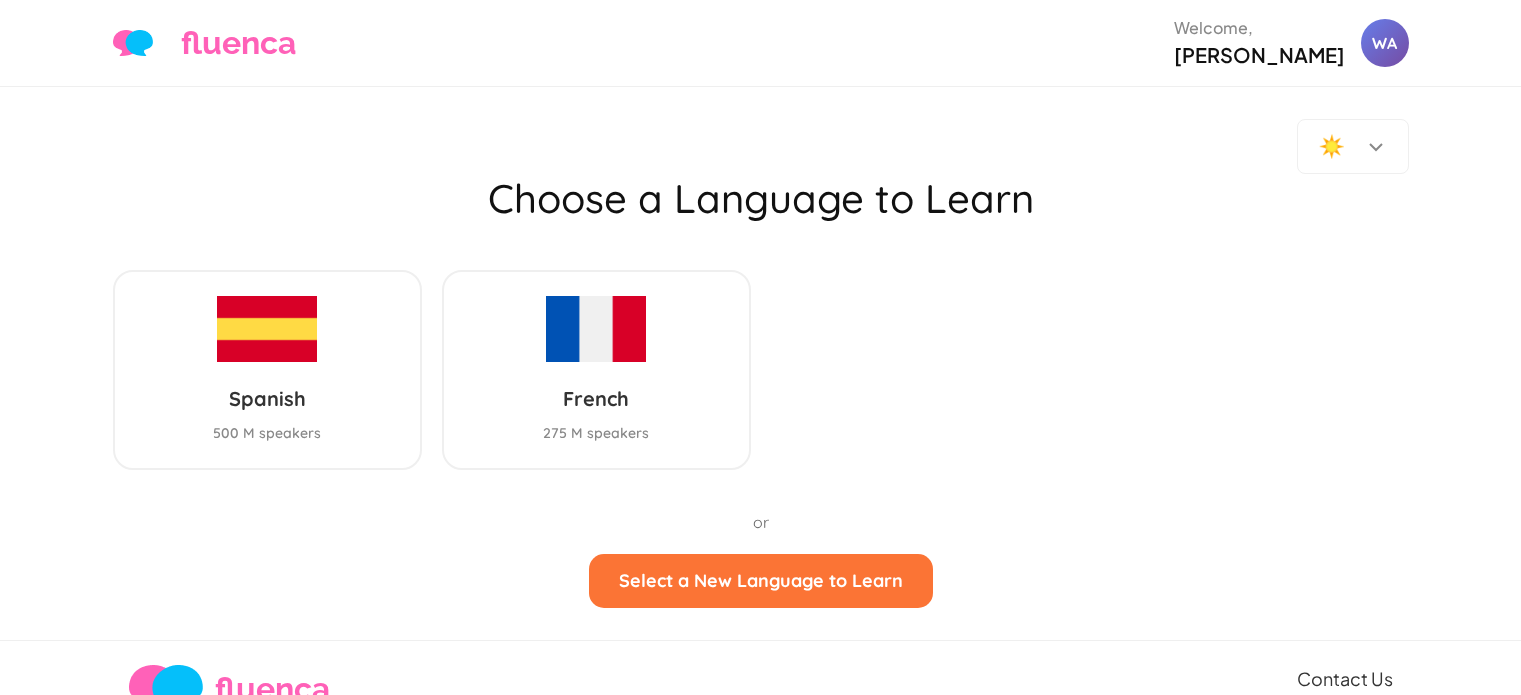 scroll, scrollTop: 0, scrollLeft: 0, axis: both 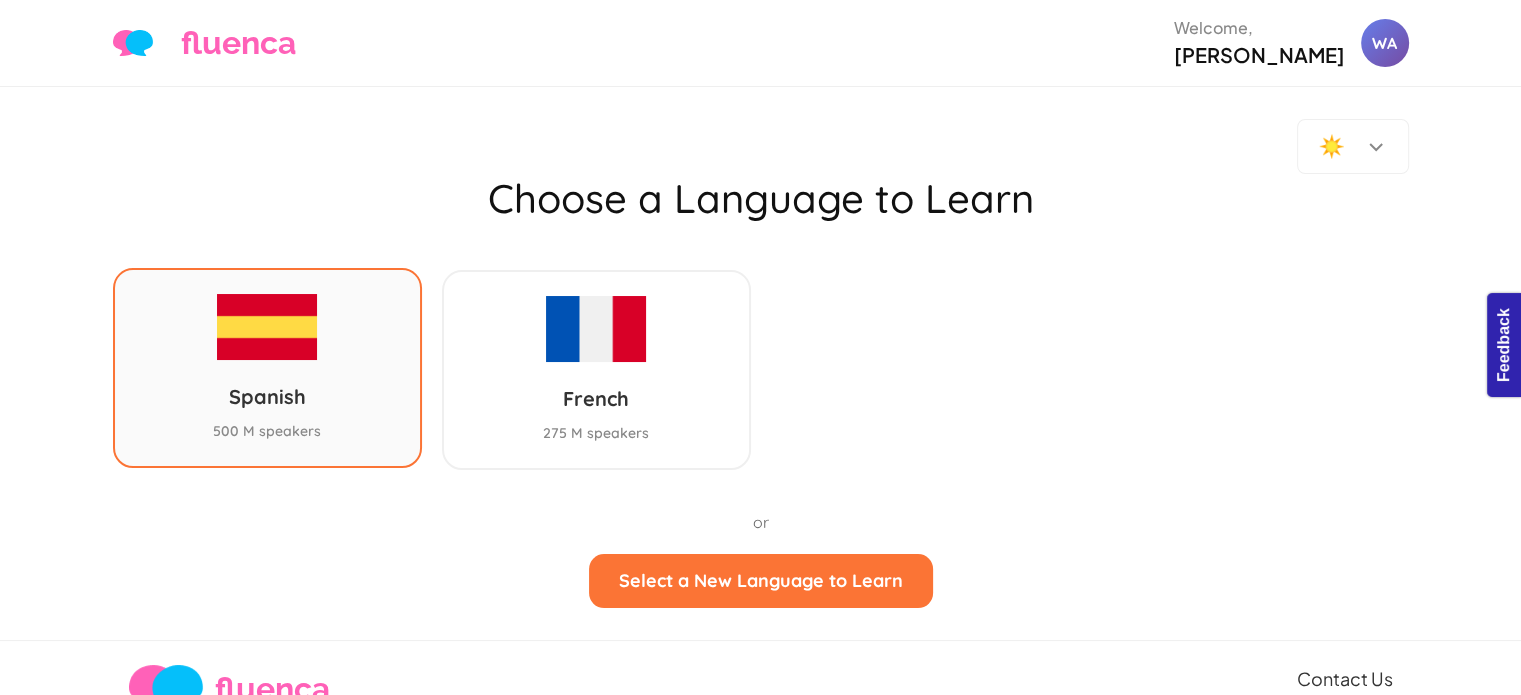 click on "Spanish" at bounding box center (267, 396) 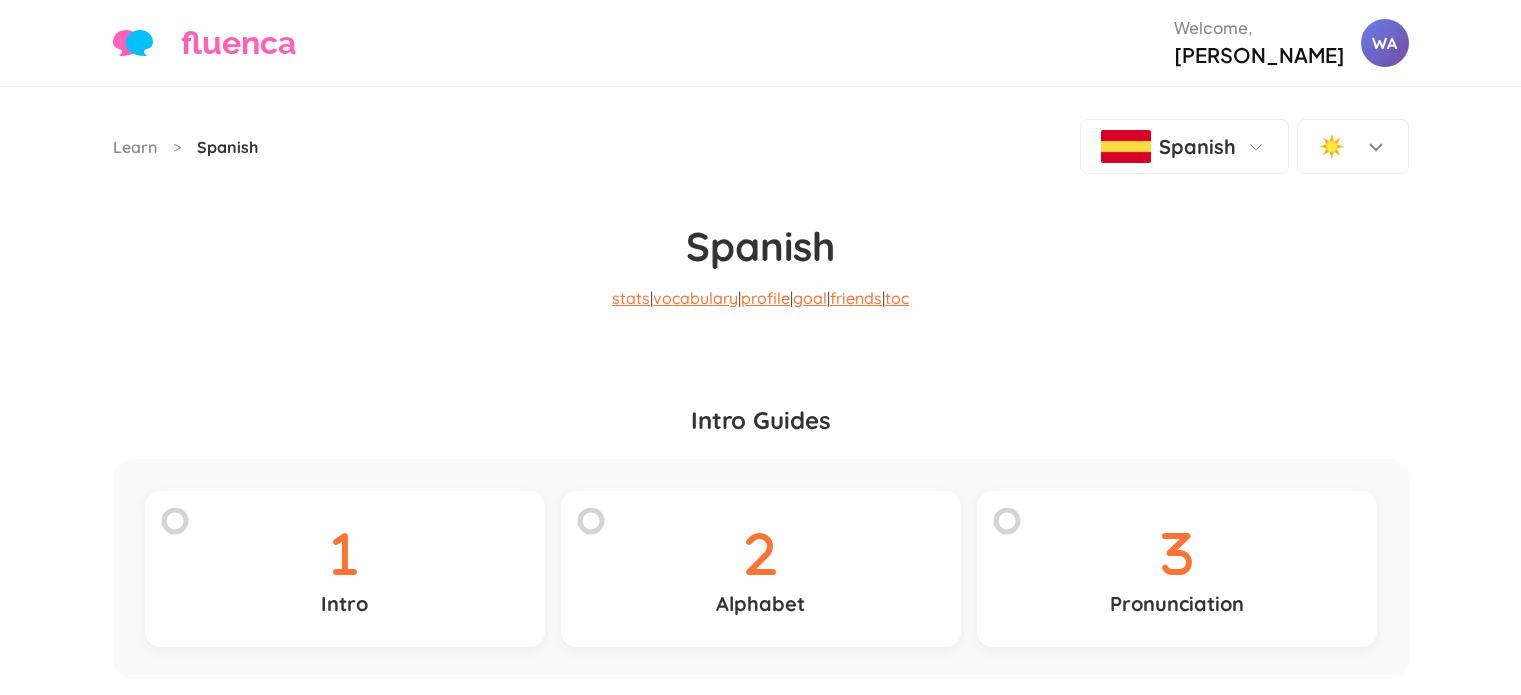 scroll, scrollTop: 0, scrollLeft: 0, axis: both 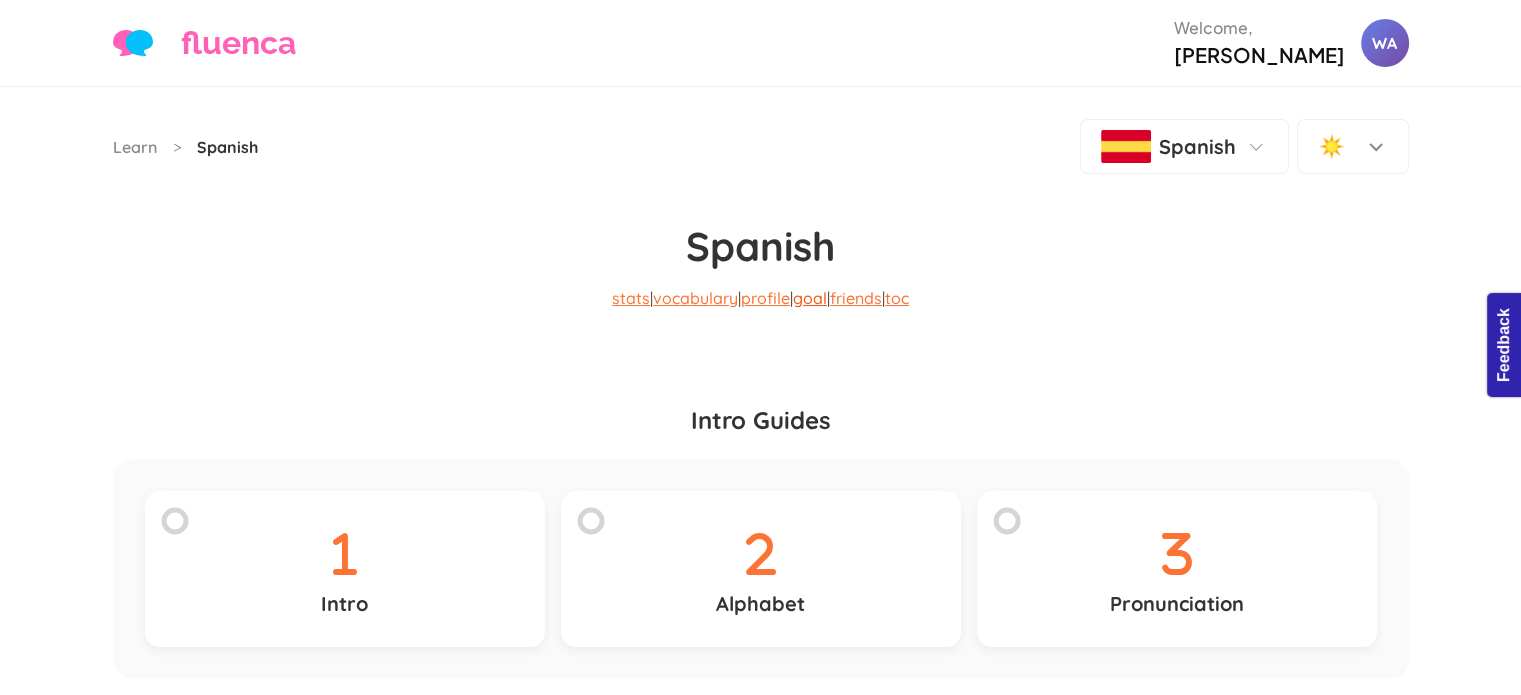 click on "goal" at bounding box center (810, 298) 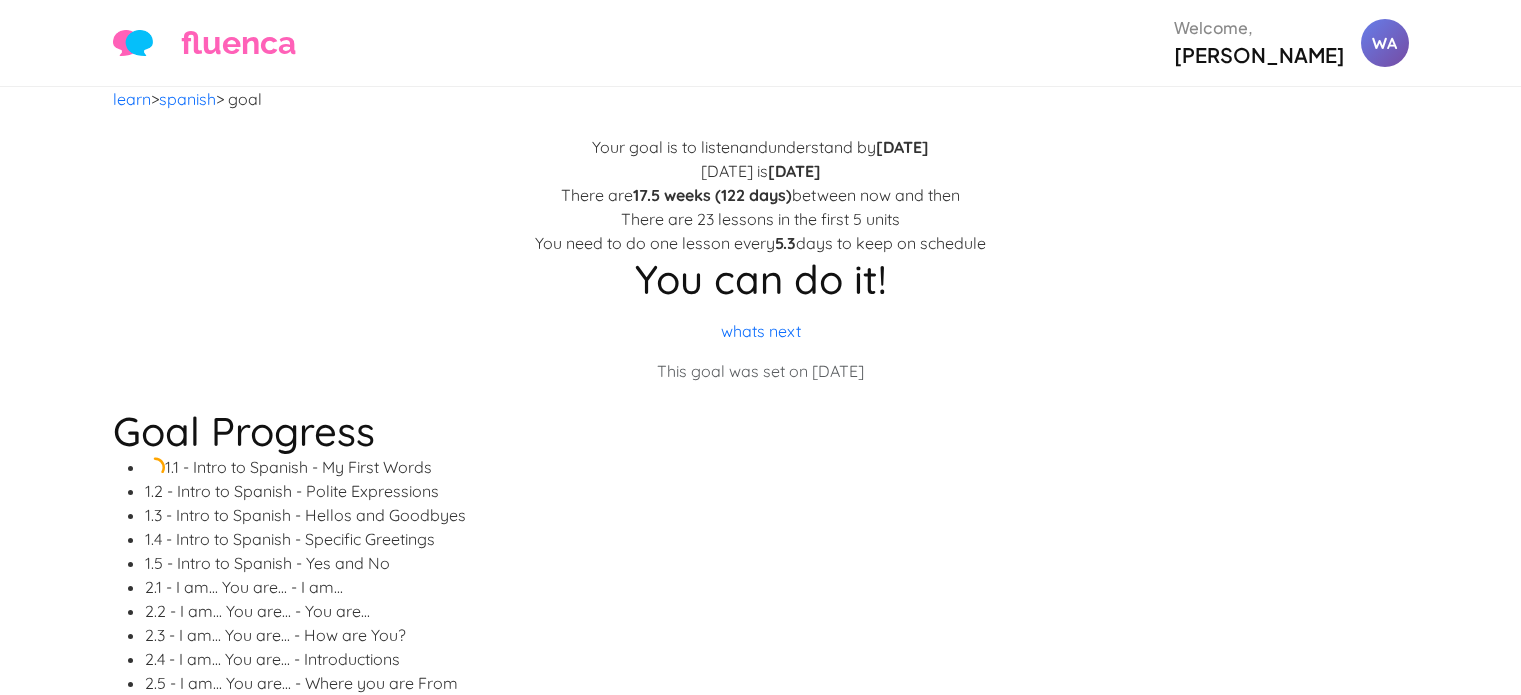 scroll, scrollTop: 0, scrollLeft: 0, axis: both 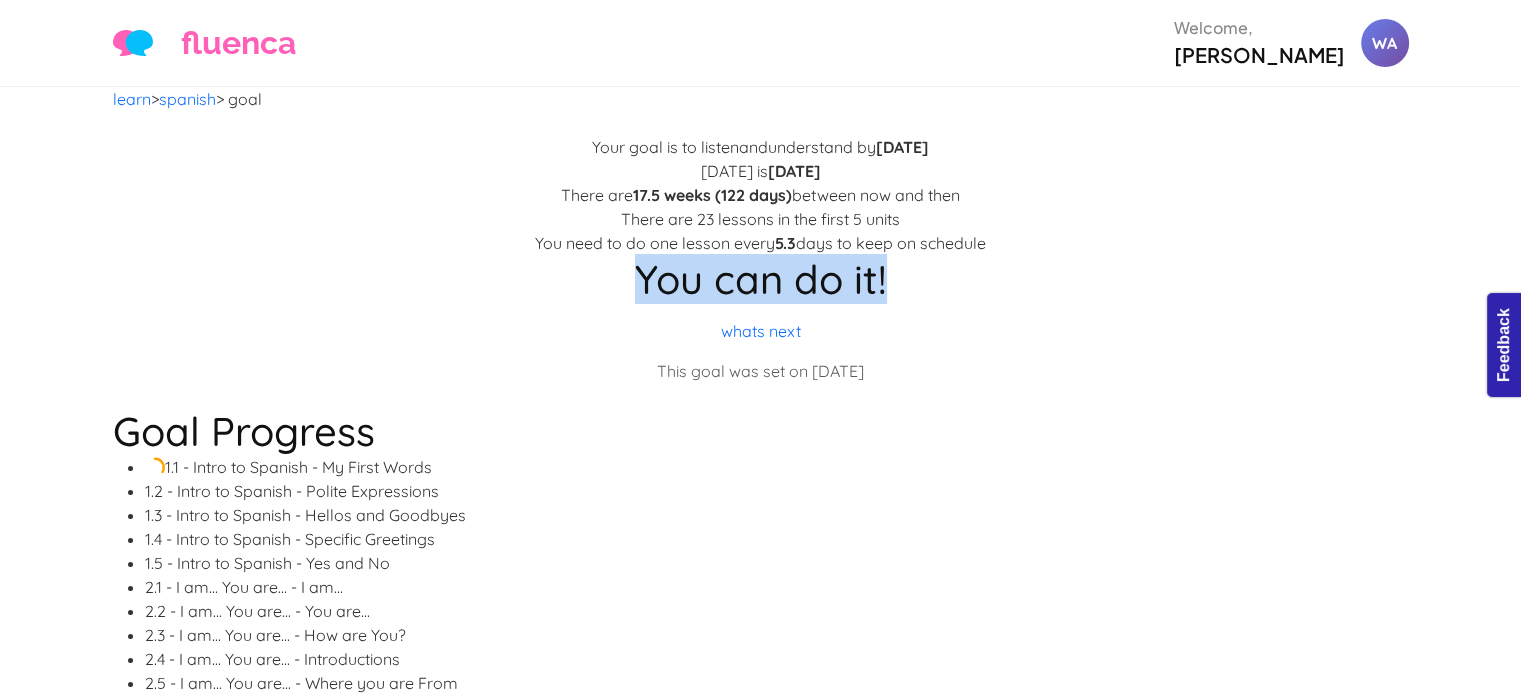 drag, startPoint x: 652, startPoint y: 250, endPoint x: 873, endPoint y: 237, distance: 221.38202 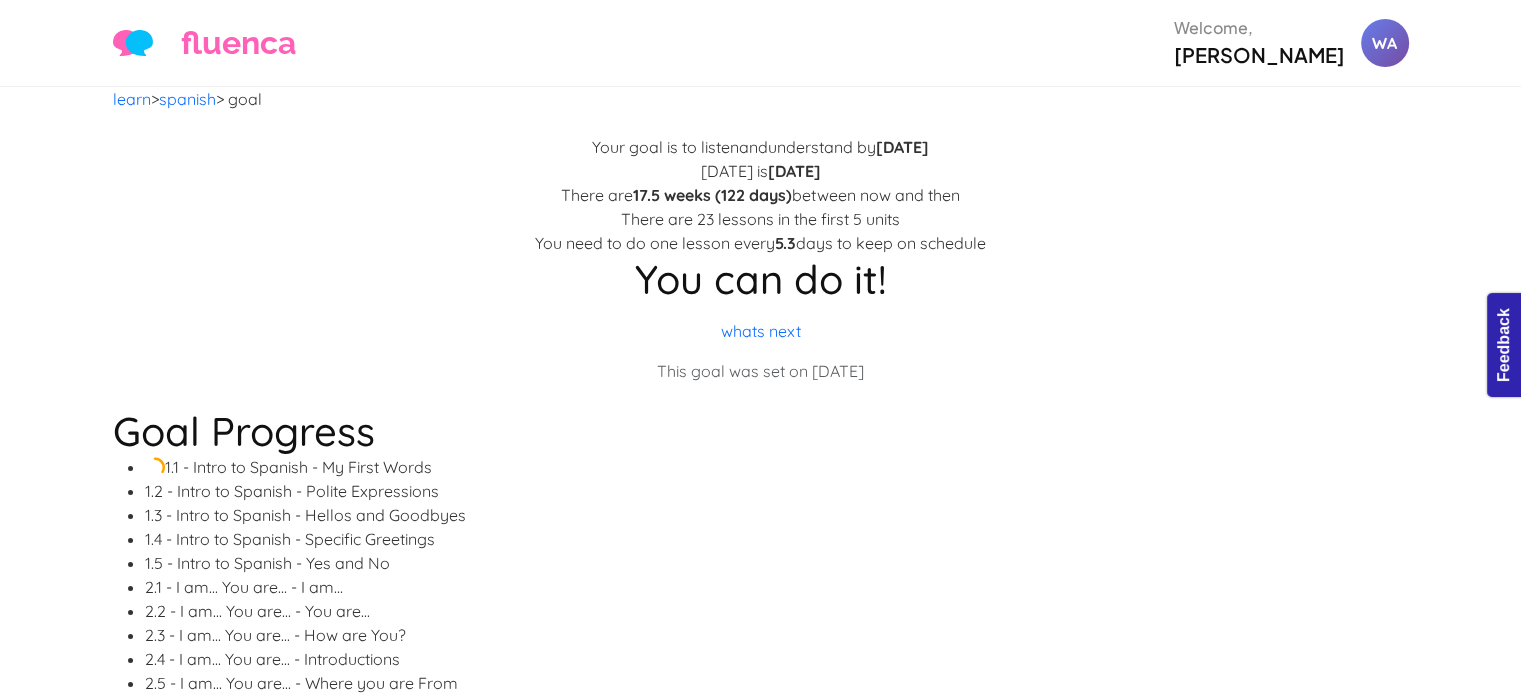 click on "There are
17.5 weeks
(122 days)
between now and then" at bounding box center (761, 195) 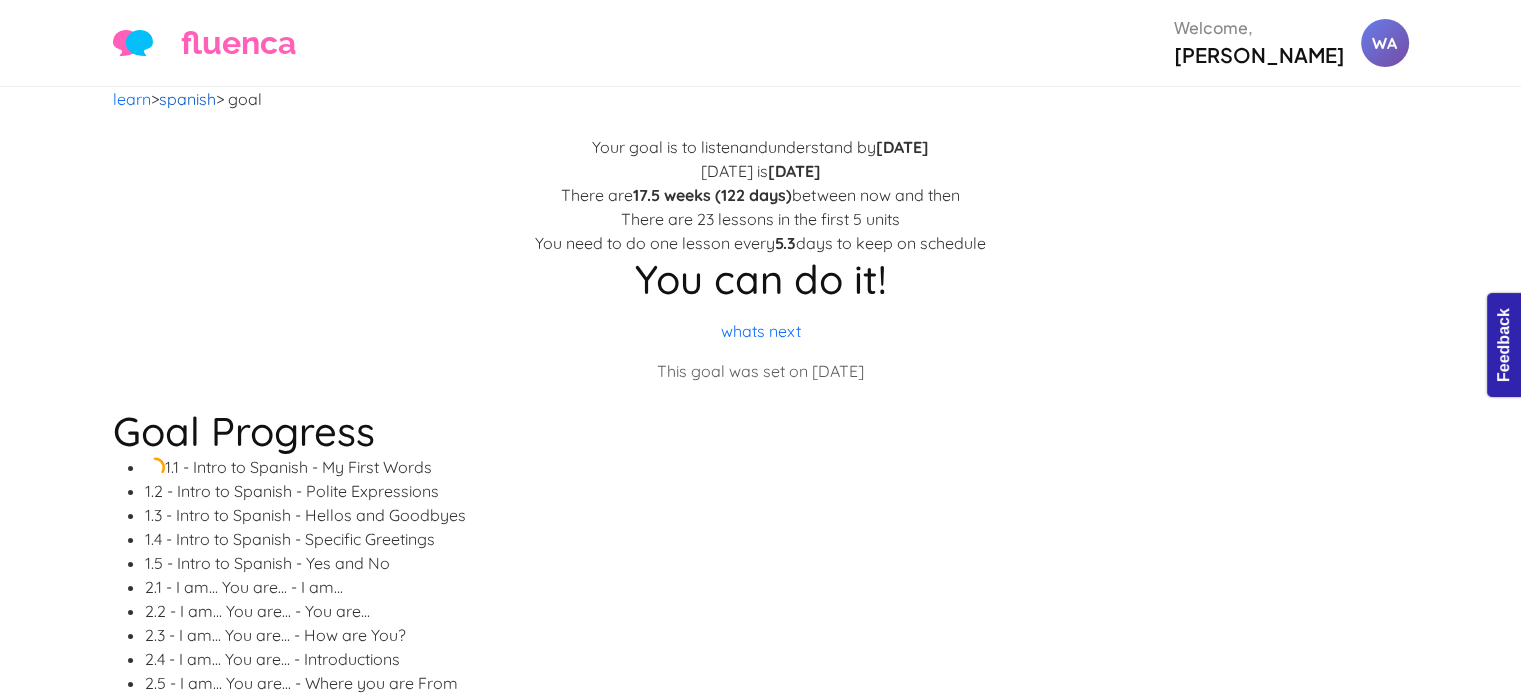click on "spanish" at bounding box center [187, 99] 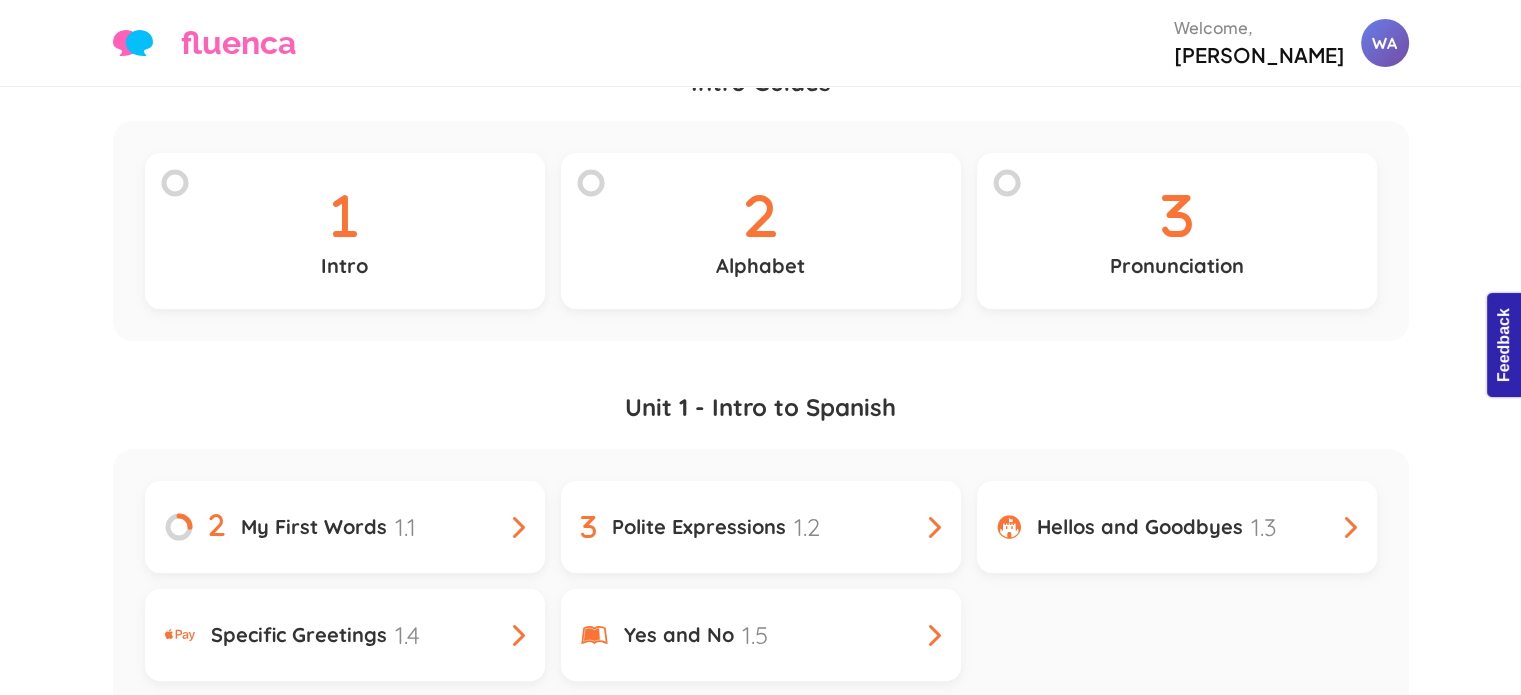 scroll, scrollTop: 423, scrollLeft: 0, axis: vertical 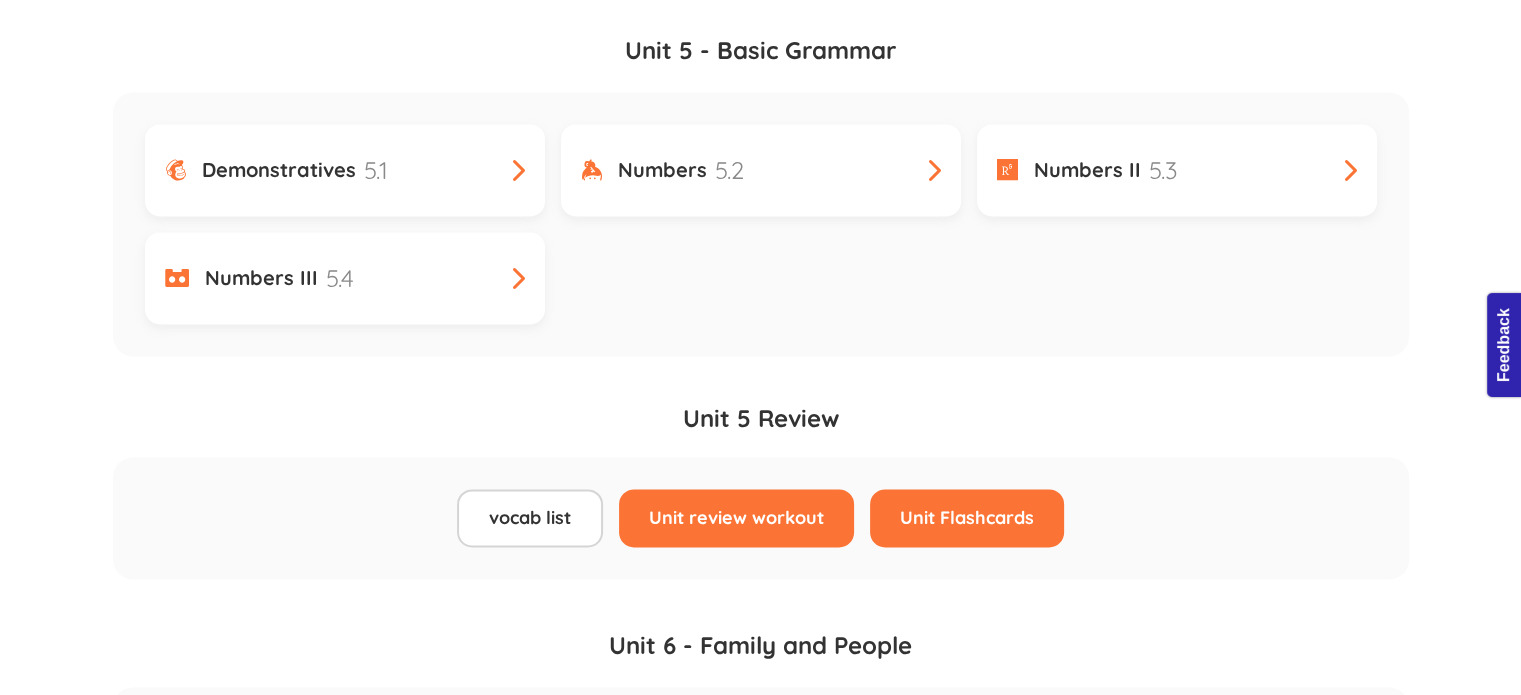 click on "Family 6.1" at bounding box center (345, 765) 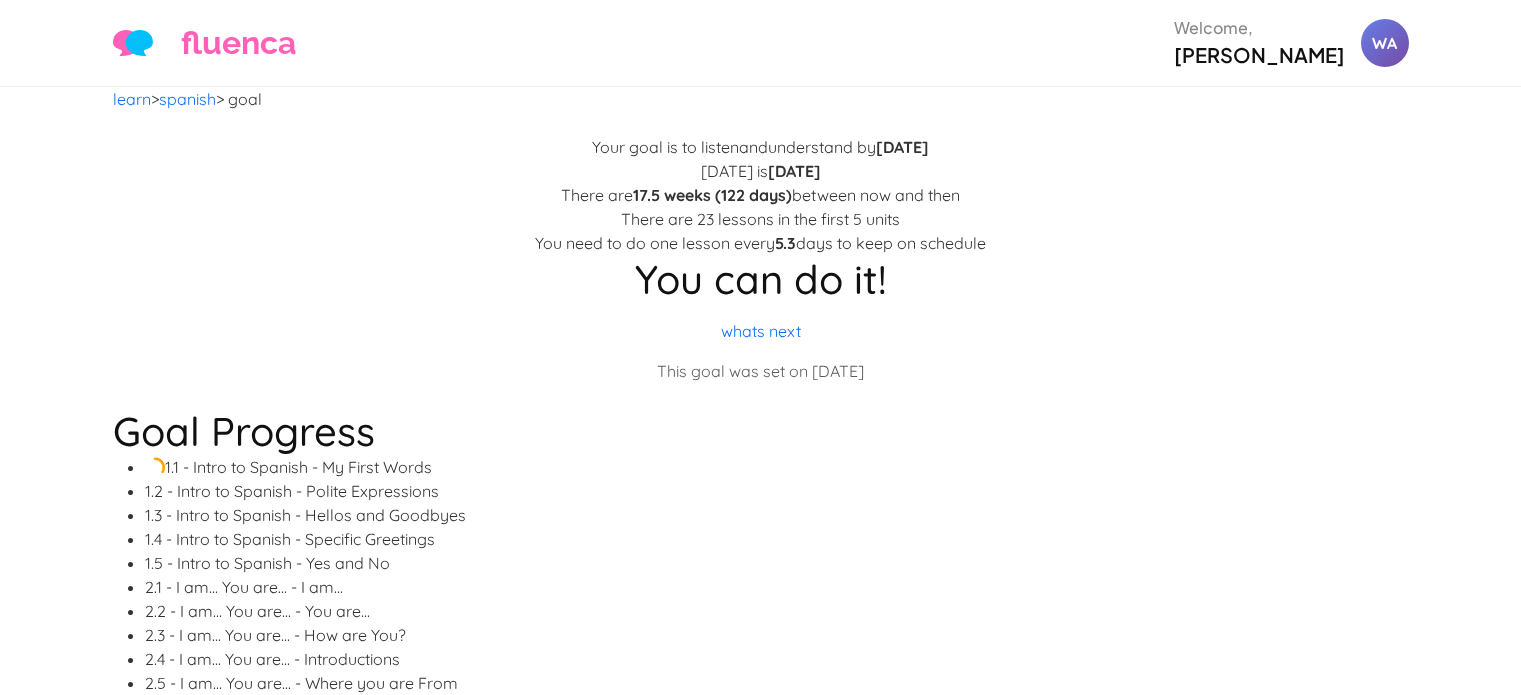 scroll, scrollTop: 381, scrollLeft: 0, axis: vertical 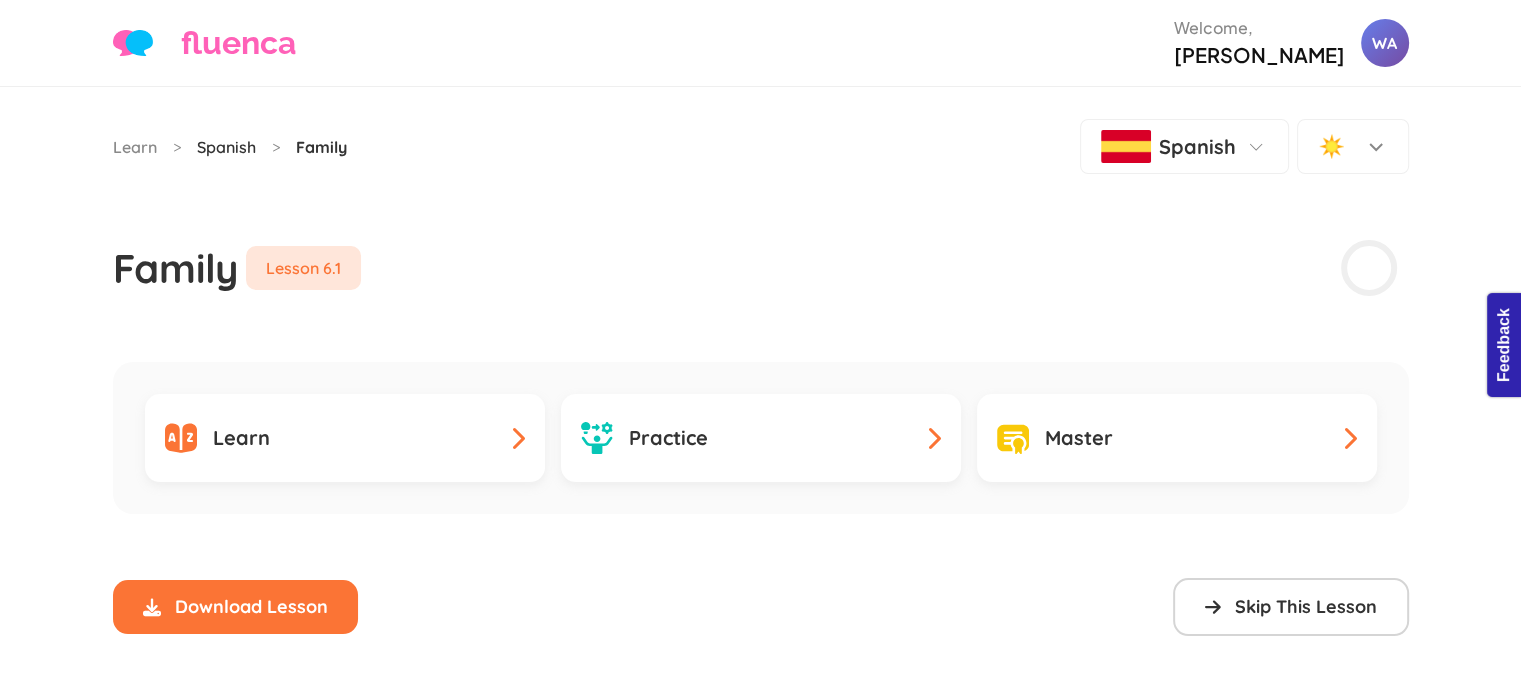 click on "Spanish" 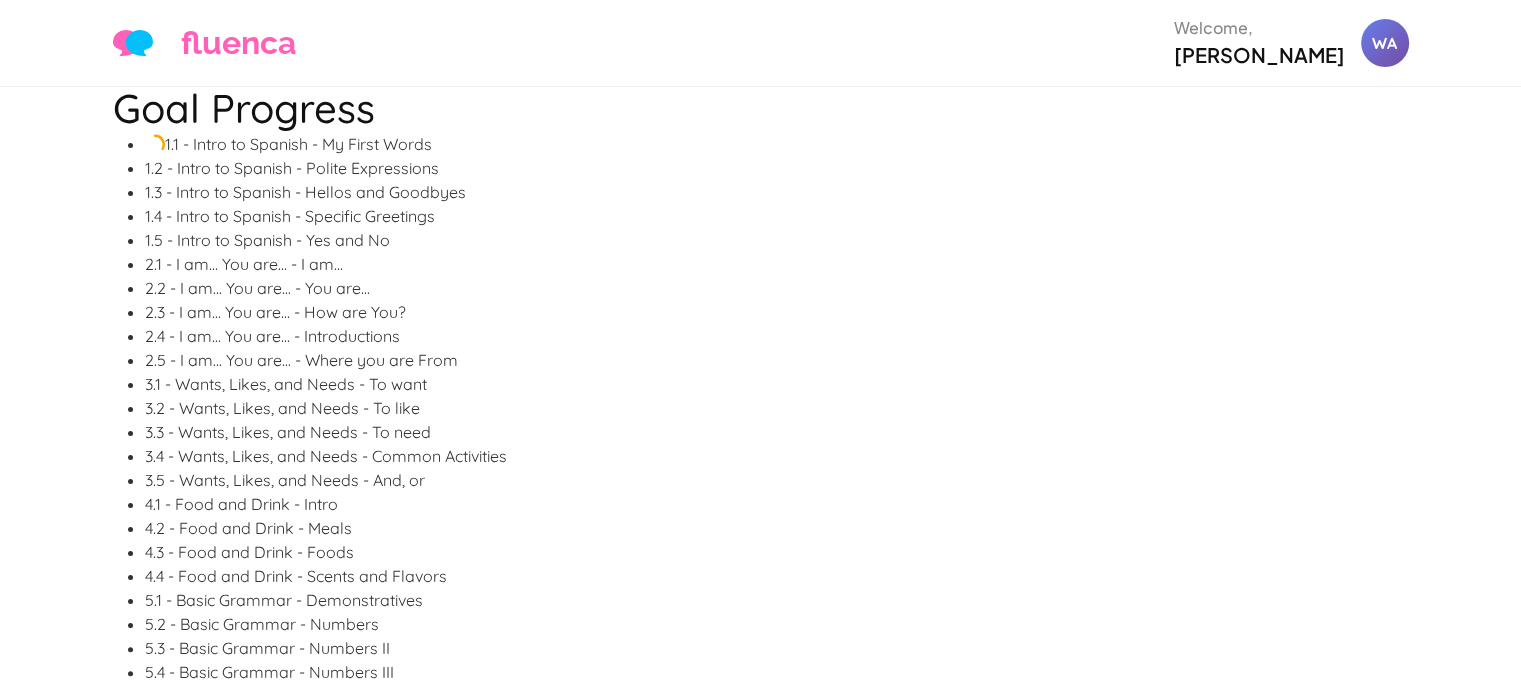 scroll, scrollTop: 323, scrollLeft: 0, axis: vertical 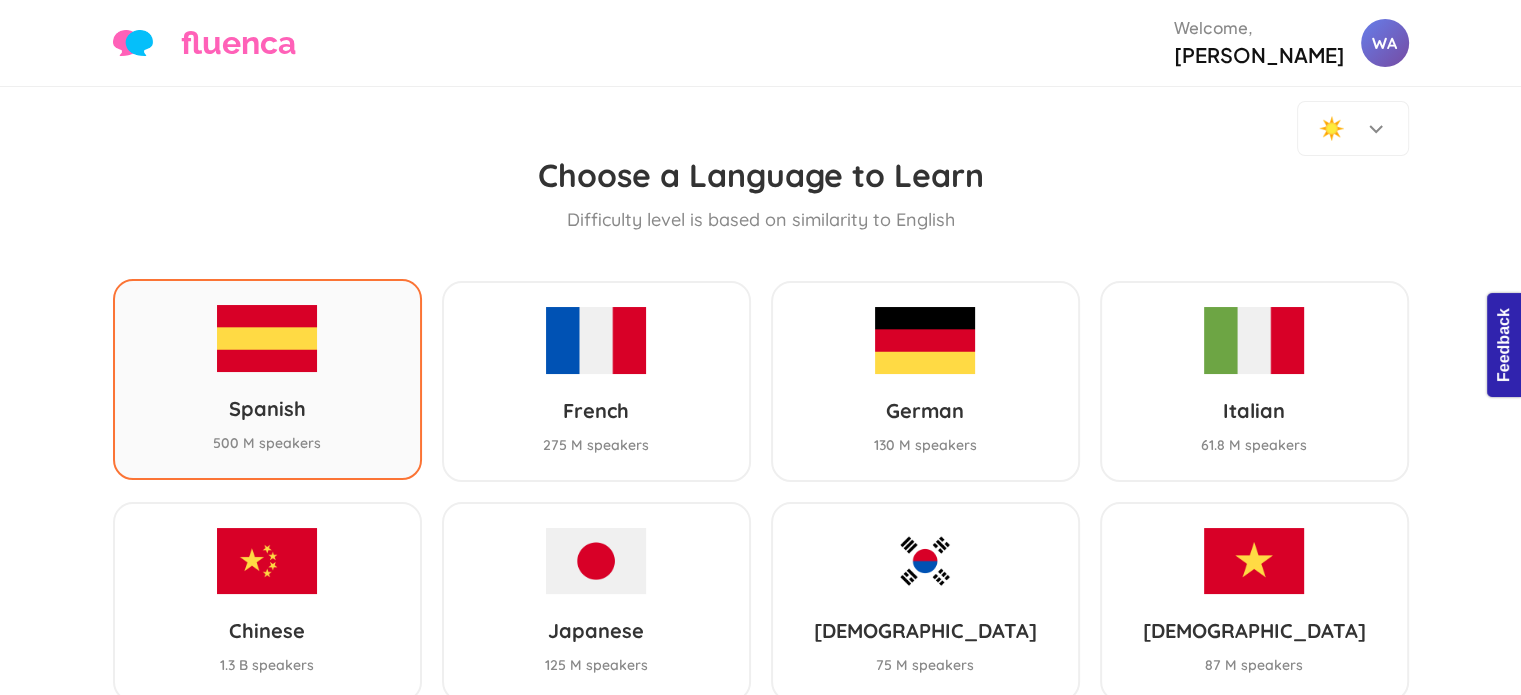 click on "Spanish 500 M speakers" at bounding box center [267, 379] 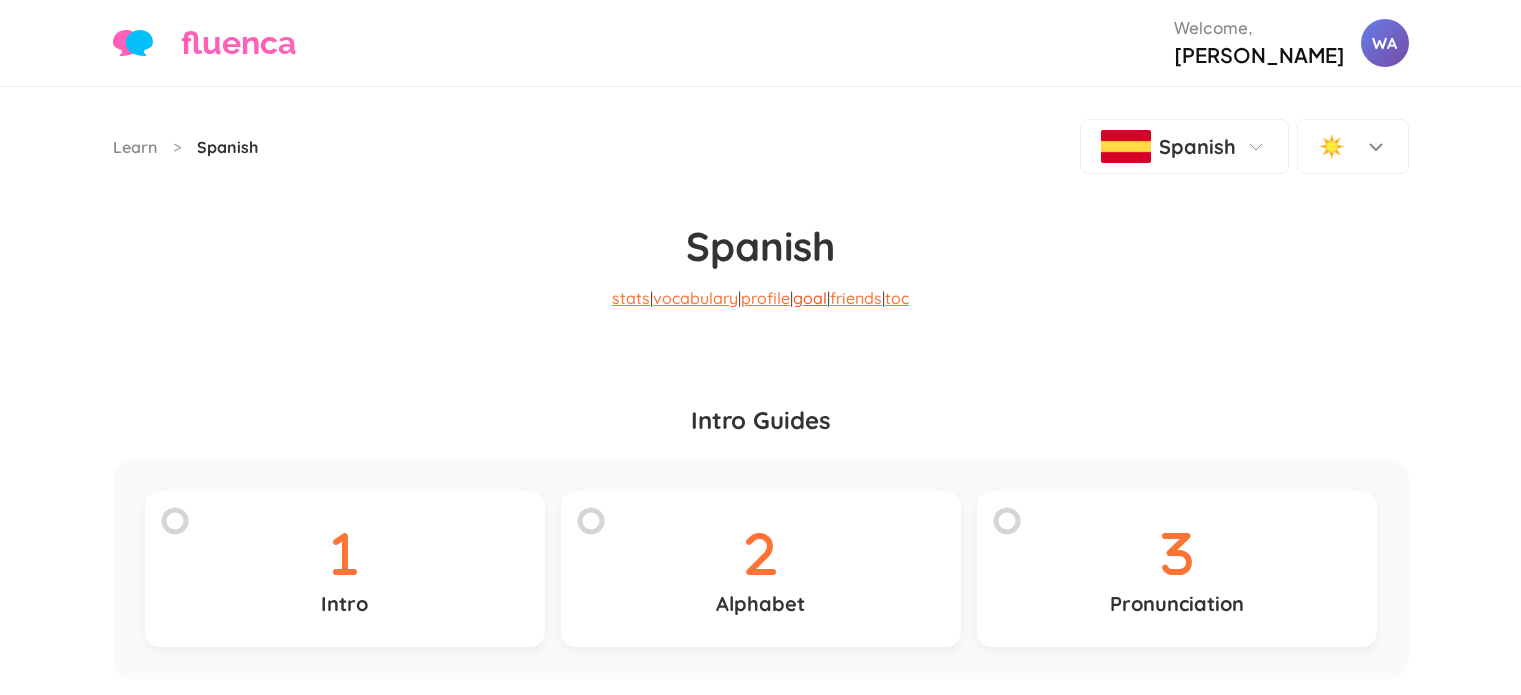 scroll, scrollTop: 0, scrollLeft: 0, axis: both 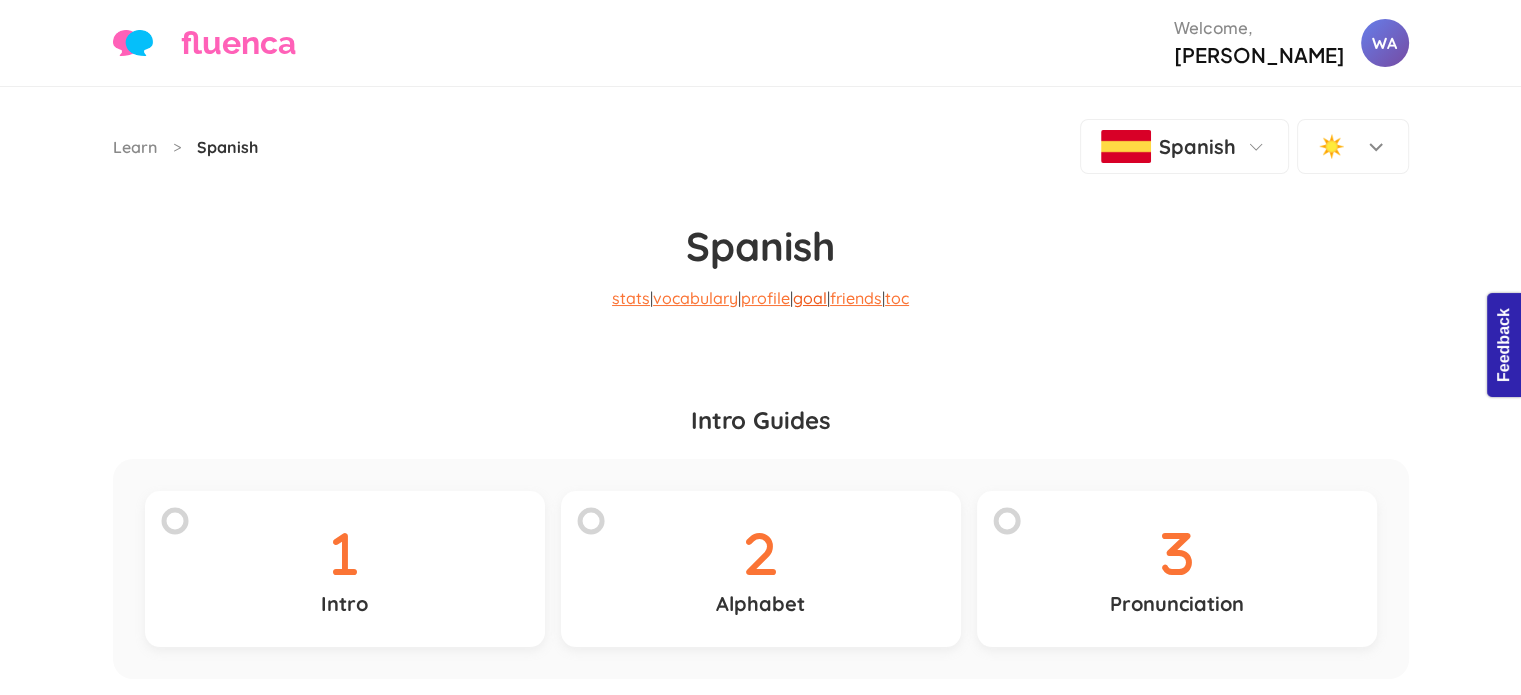 click on "goal" at bounding box center [810, 298] 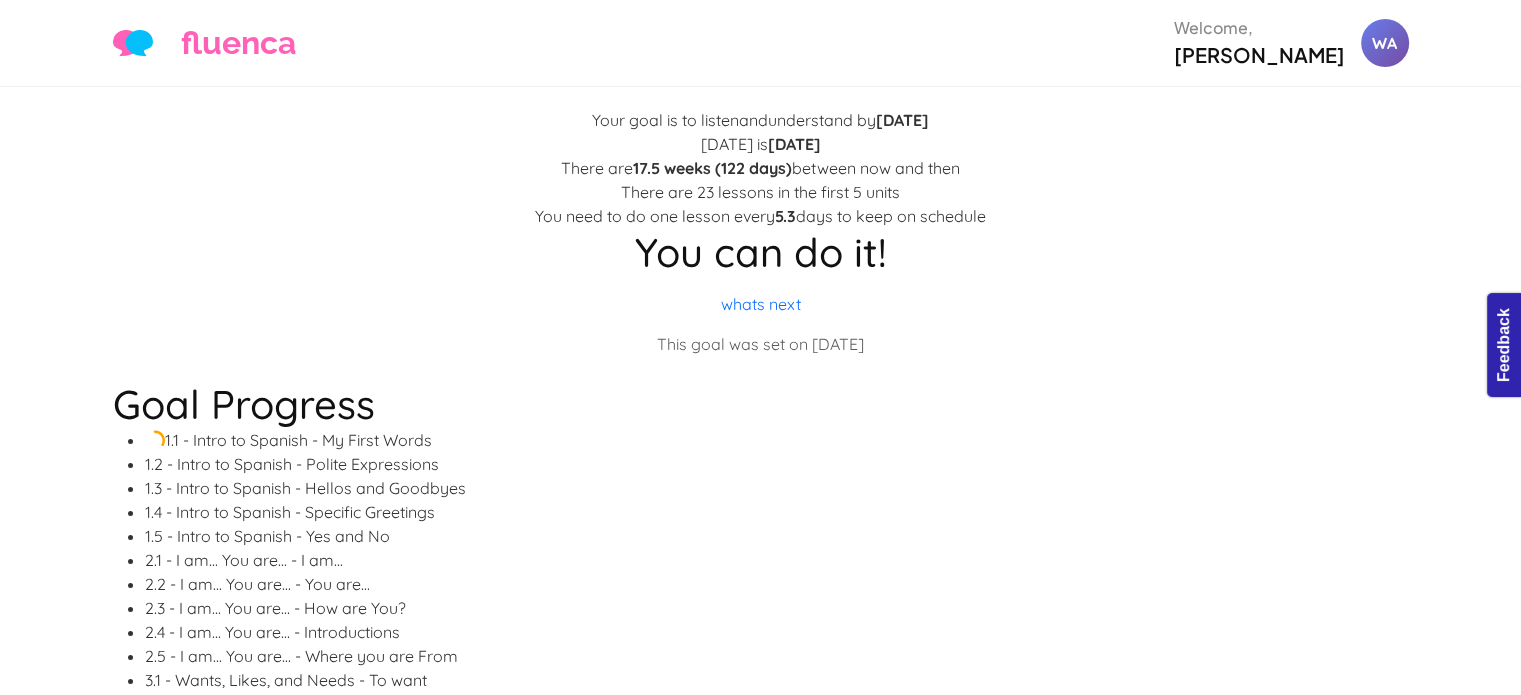 scroll, scrollTop: 30, scrollLeft: 0, axis: vertical 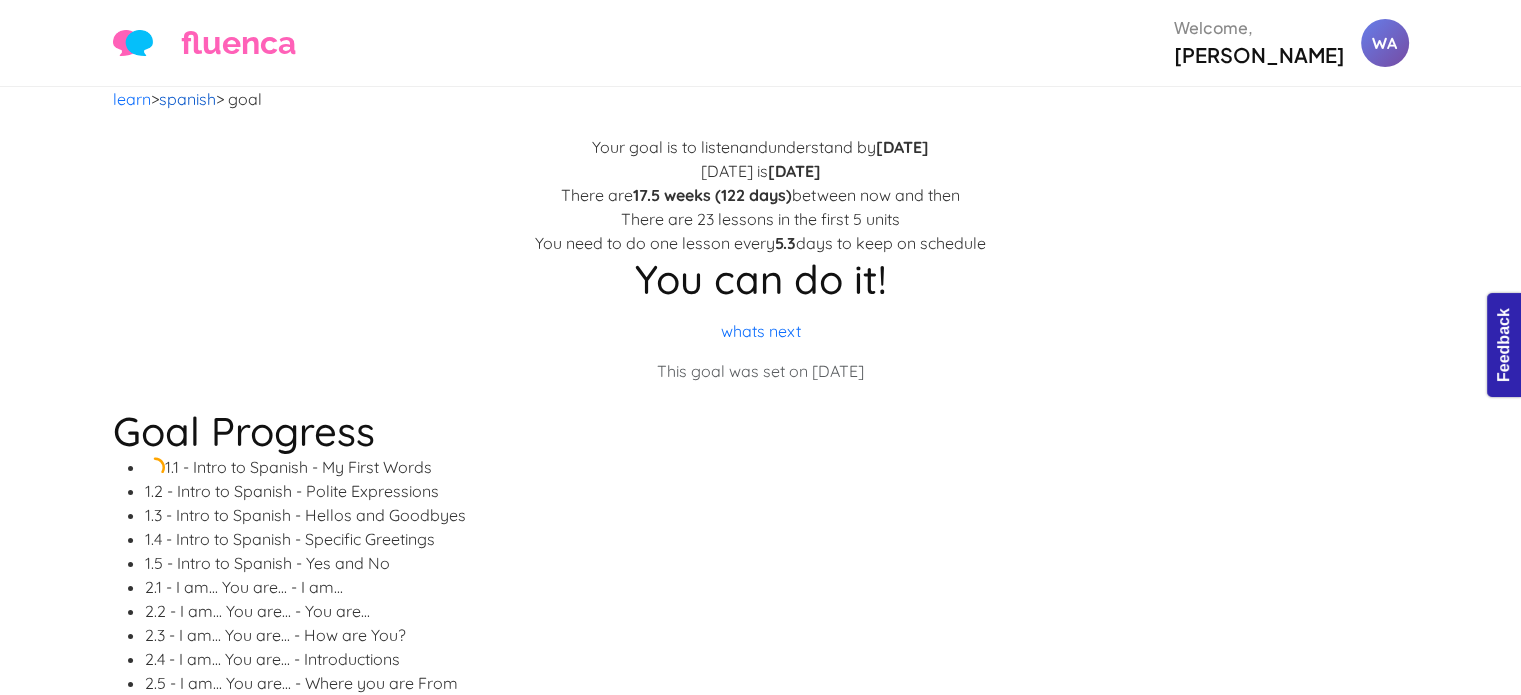 click on "spanish" at bounding box center [187, 99] 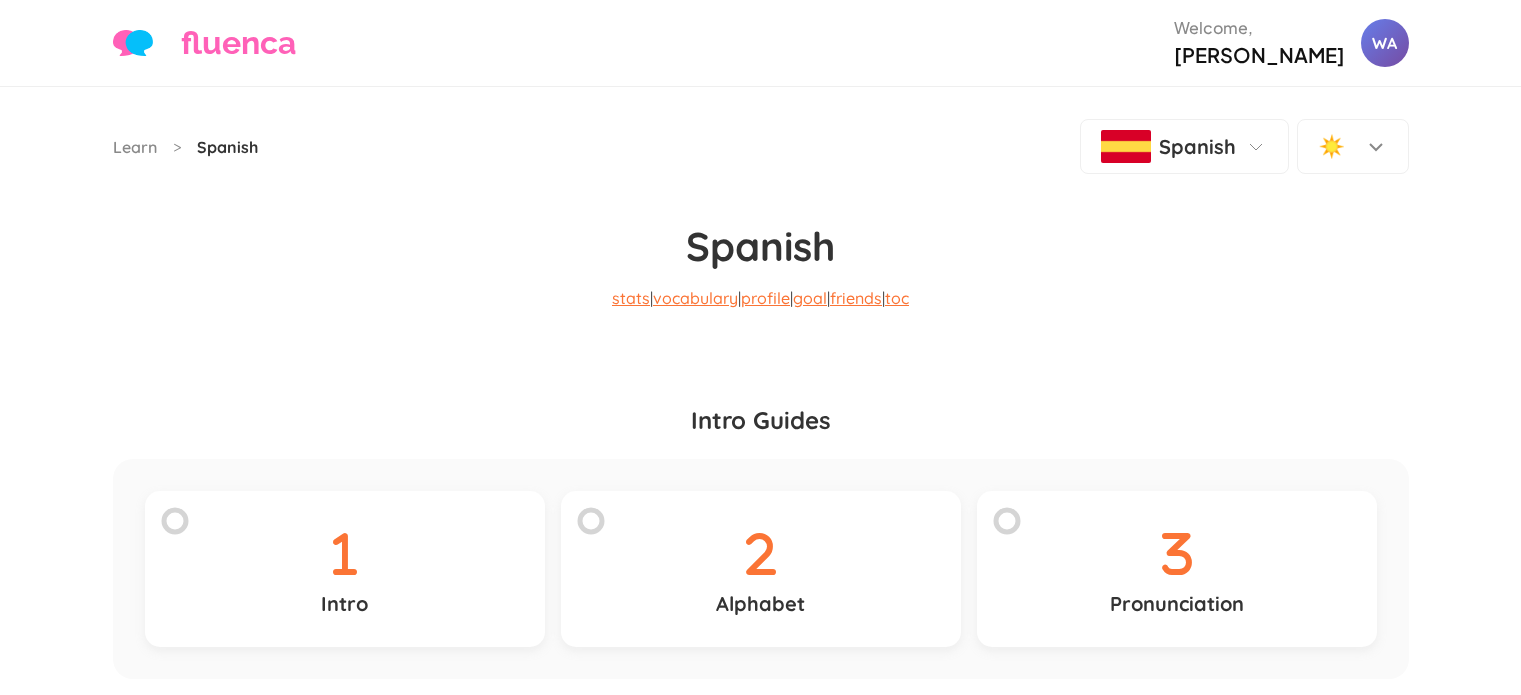 scroll, scrollTop: 0, scrollLeft: 0, axis: both 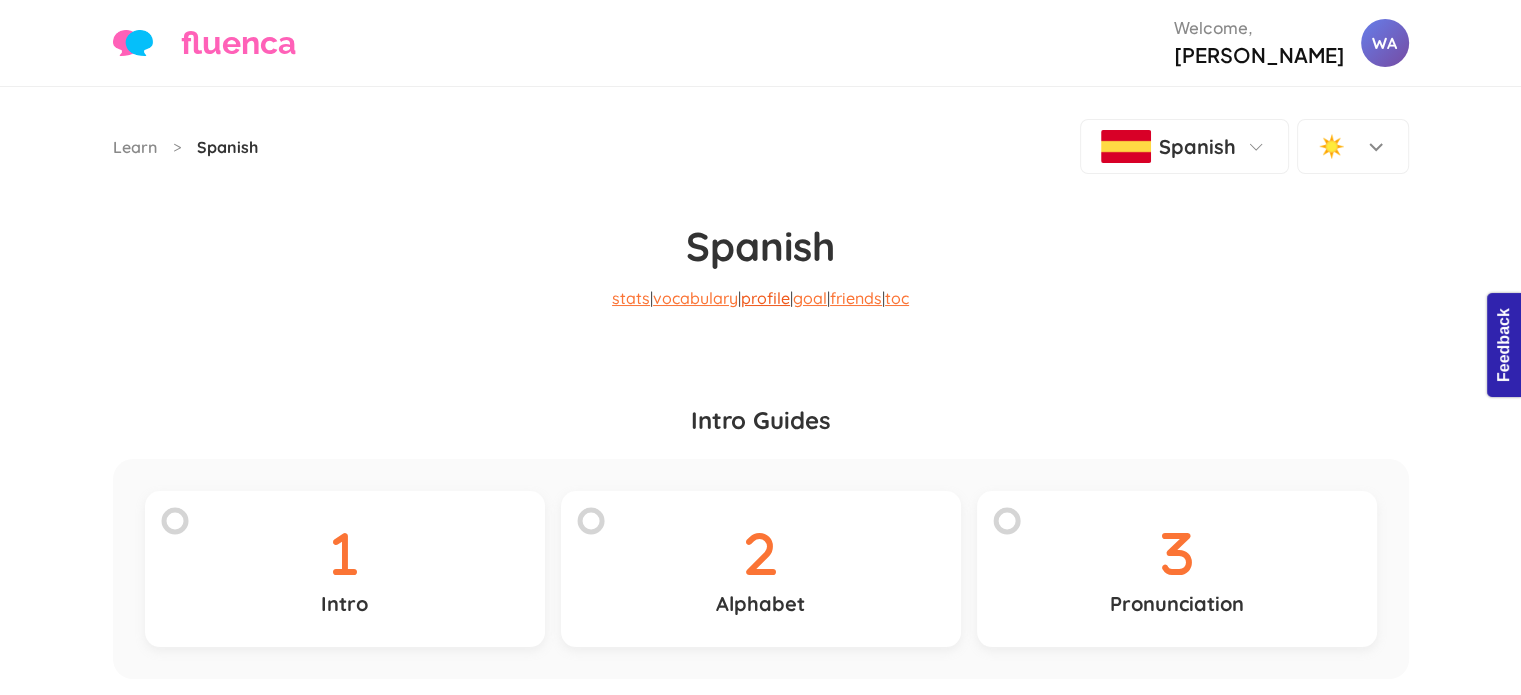 click on "profile" at bounding box center [765, 298] 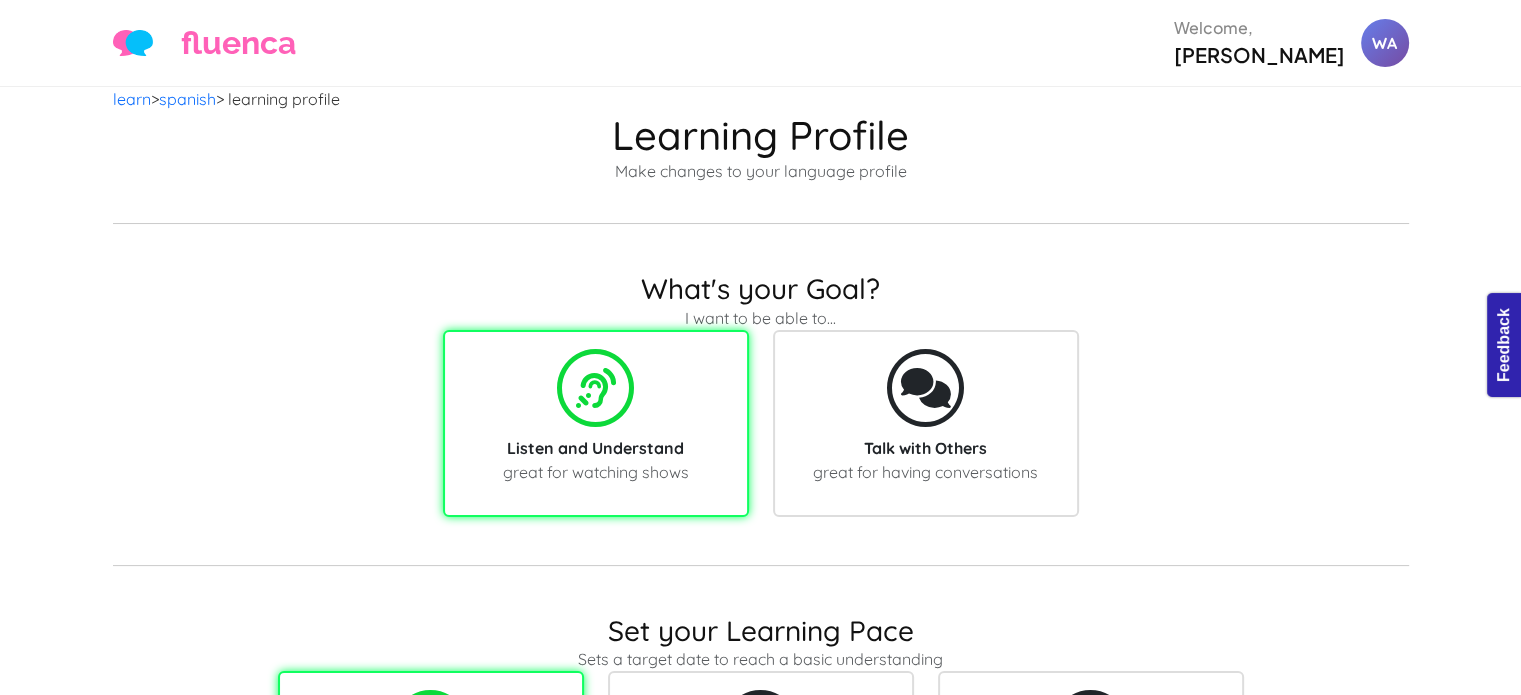 scroll, scrollTop: 136, scrollLeft: 0, axis: vertical 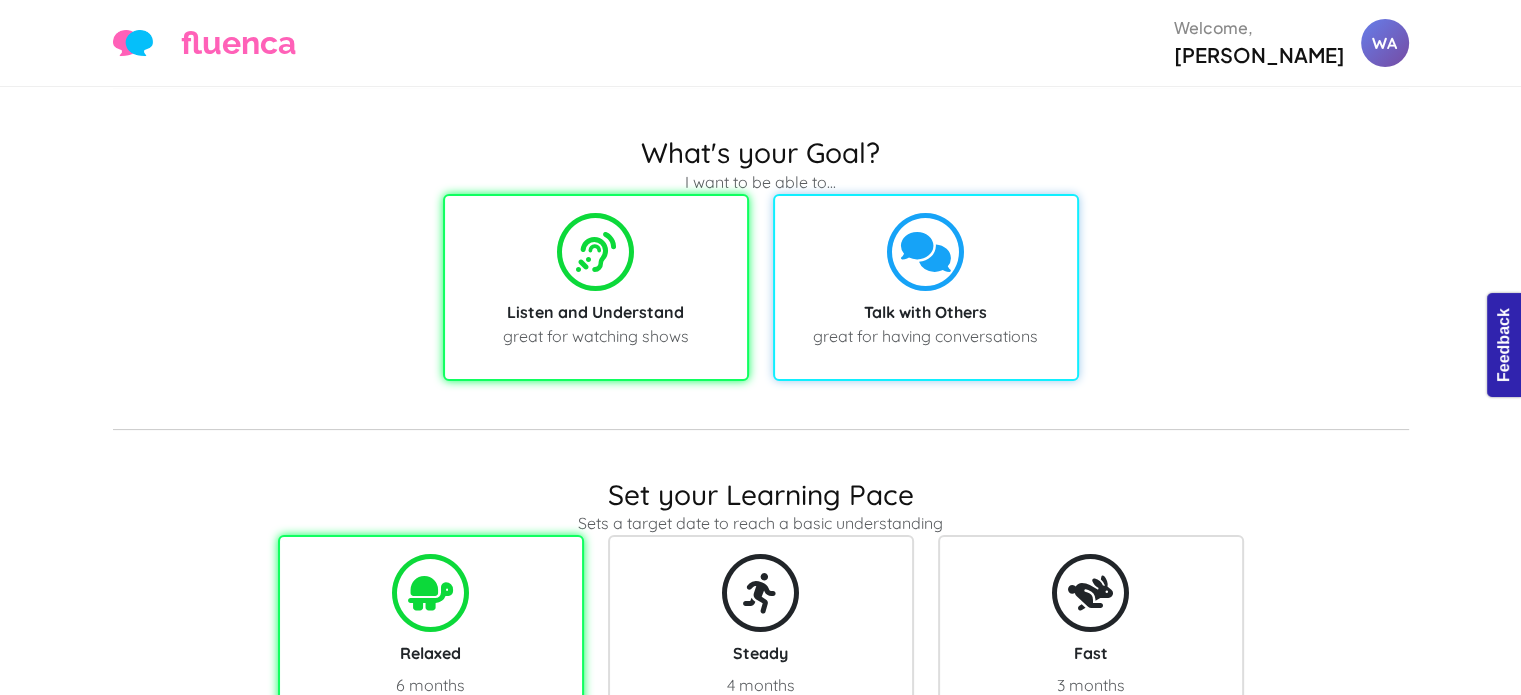 click on "great for having conversations" at bounding box center (926, 336) 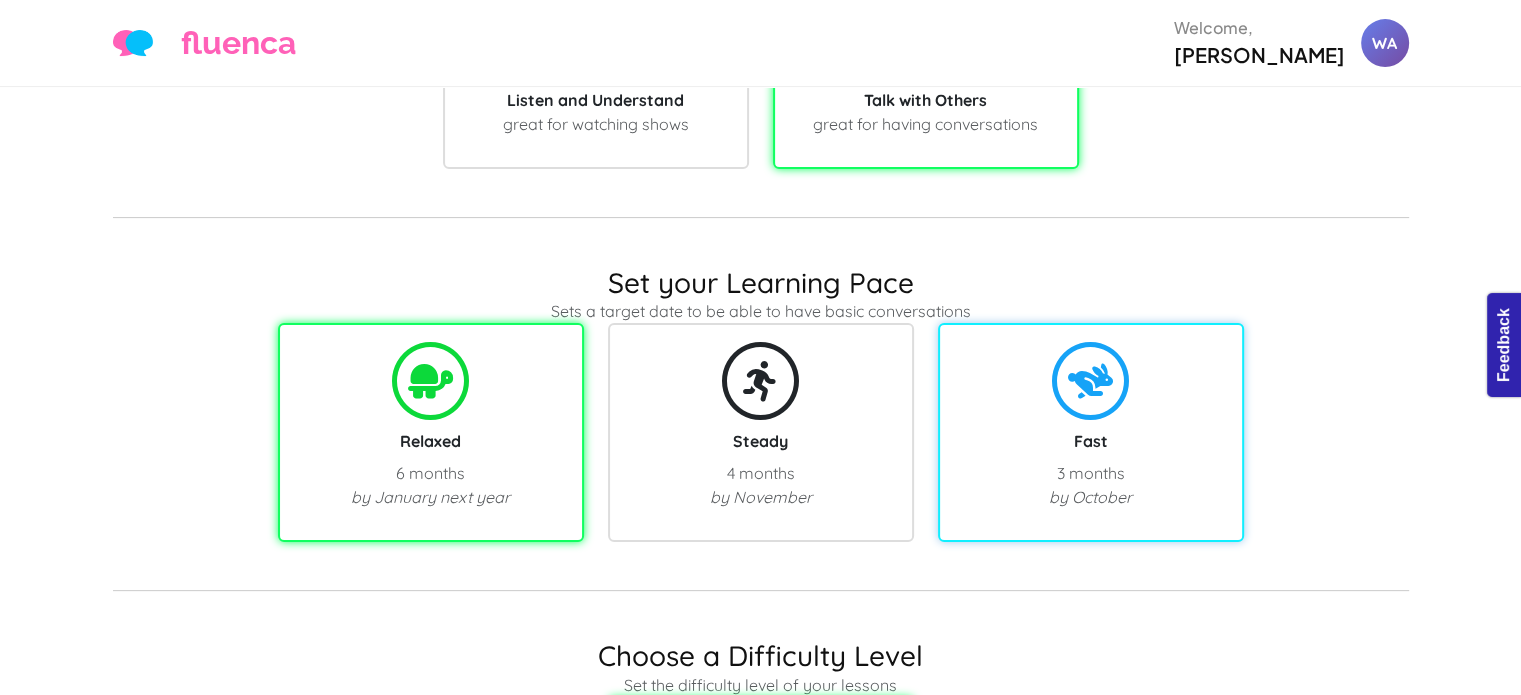 click on "Fast  3 months by October" at bounding box center [1091, 425] 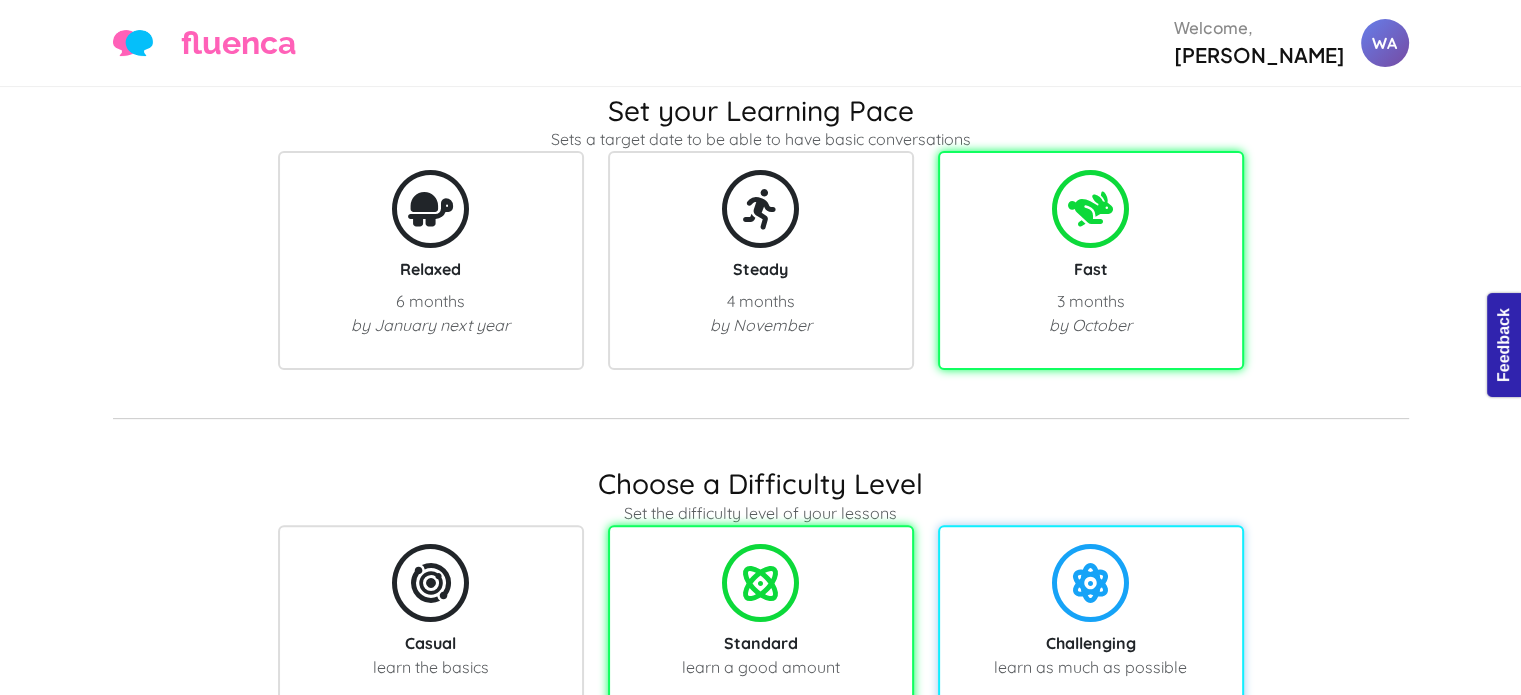 click at bounding box center [1091, 583] 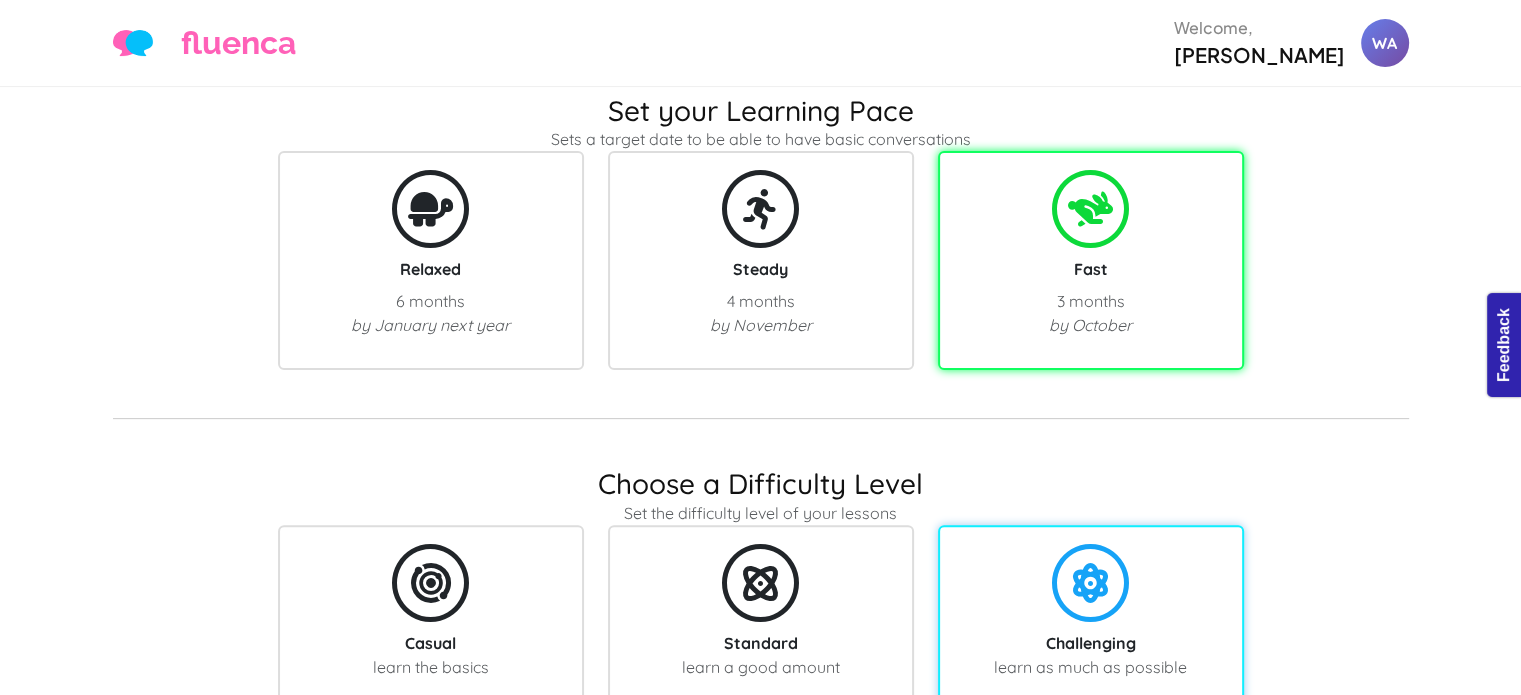 type on "85" 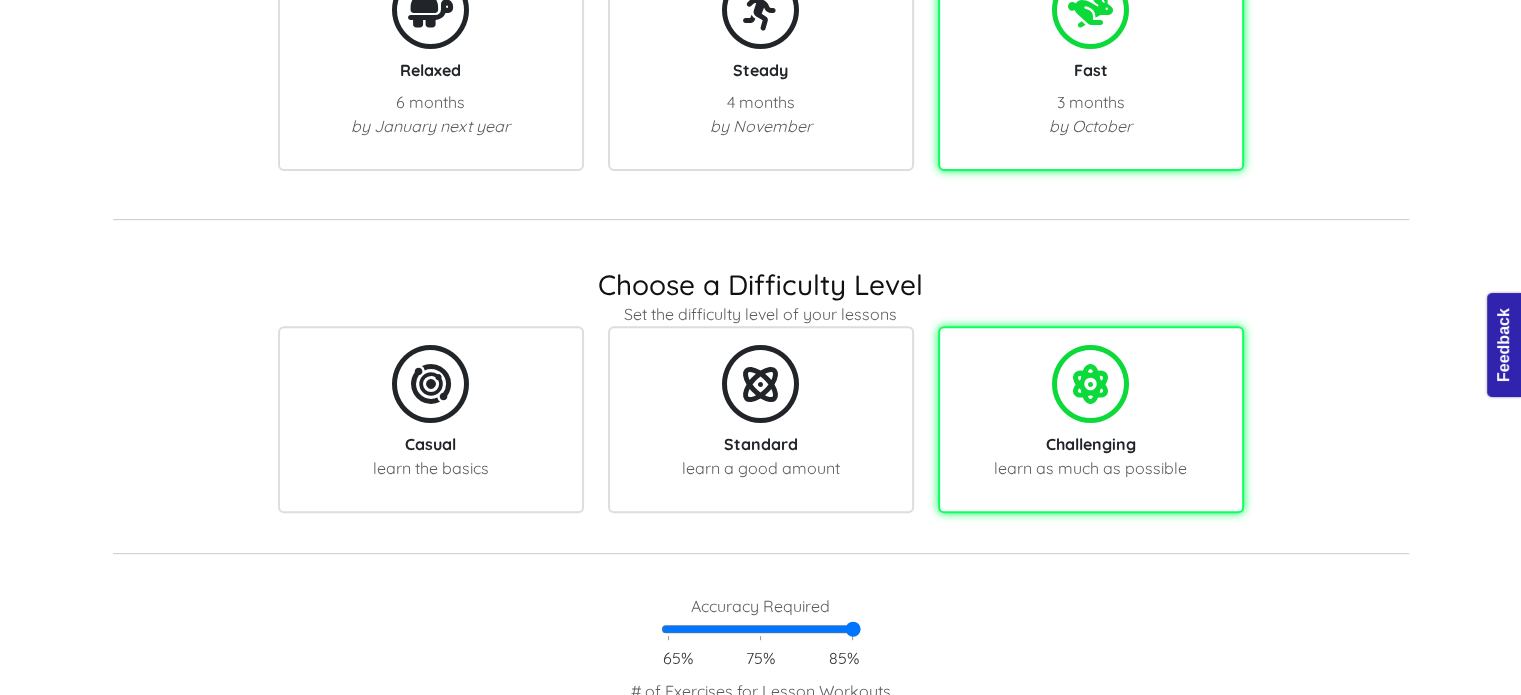 scroll, scrollTop: 1062, scrollLeft: 0, axis: vertical 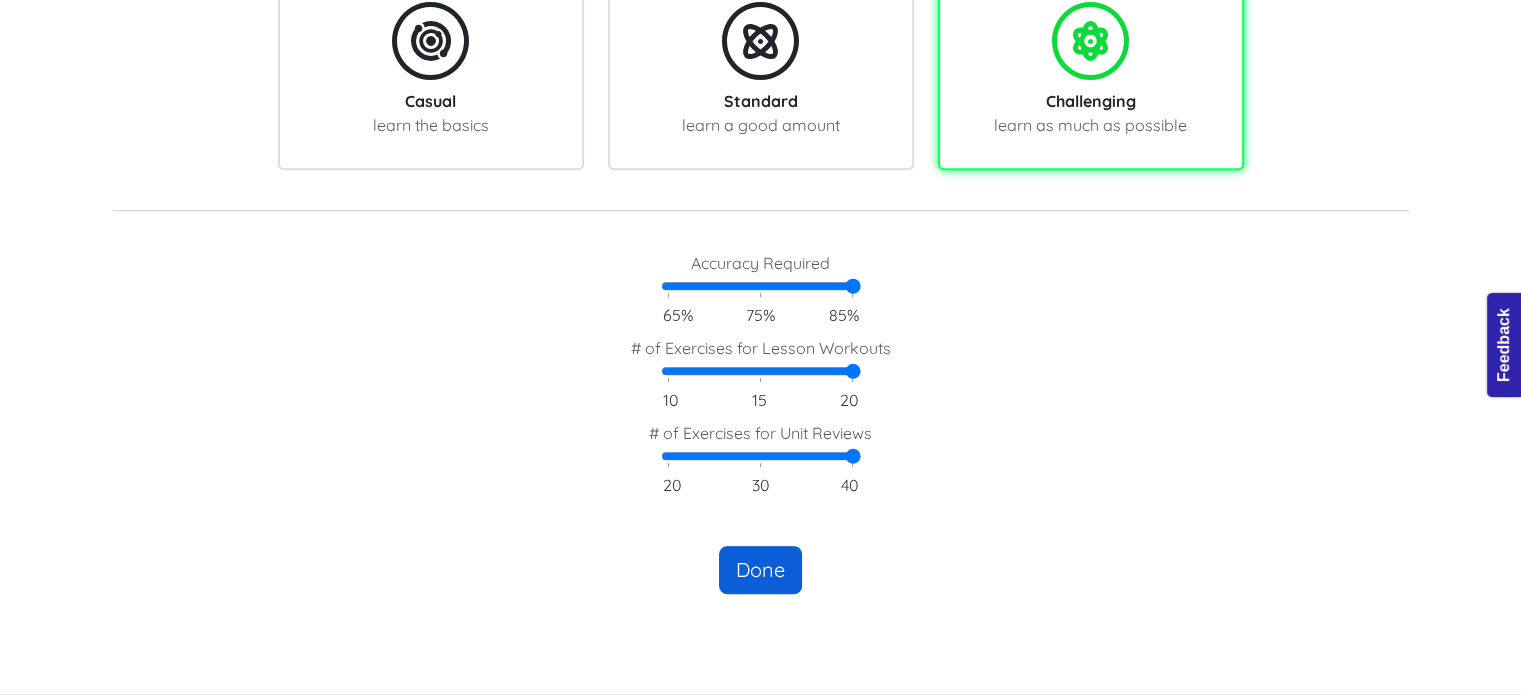 click on "Done" at bounding box center [760, 570] 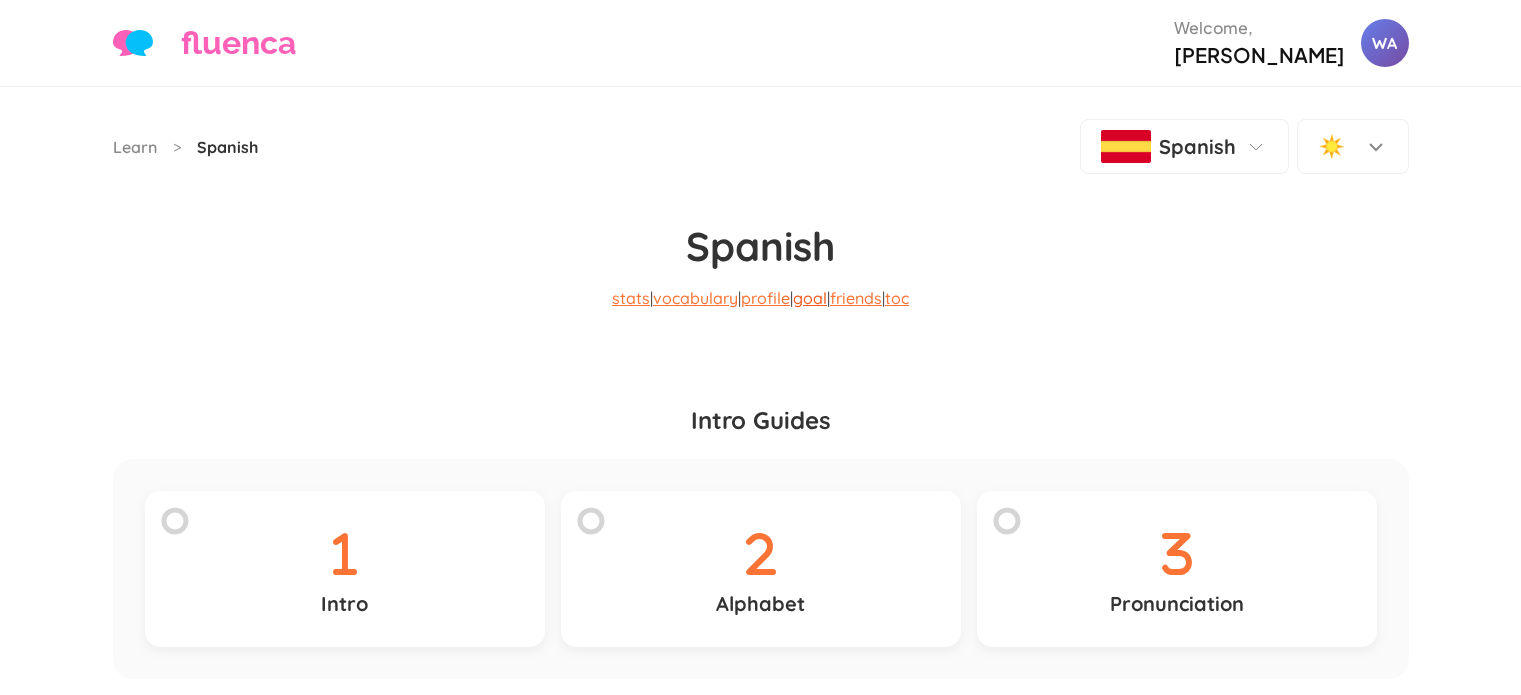 scroll, scrollTop: 0, scrollLeft: 0, axis: both 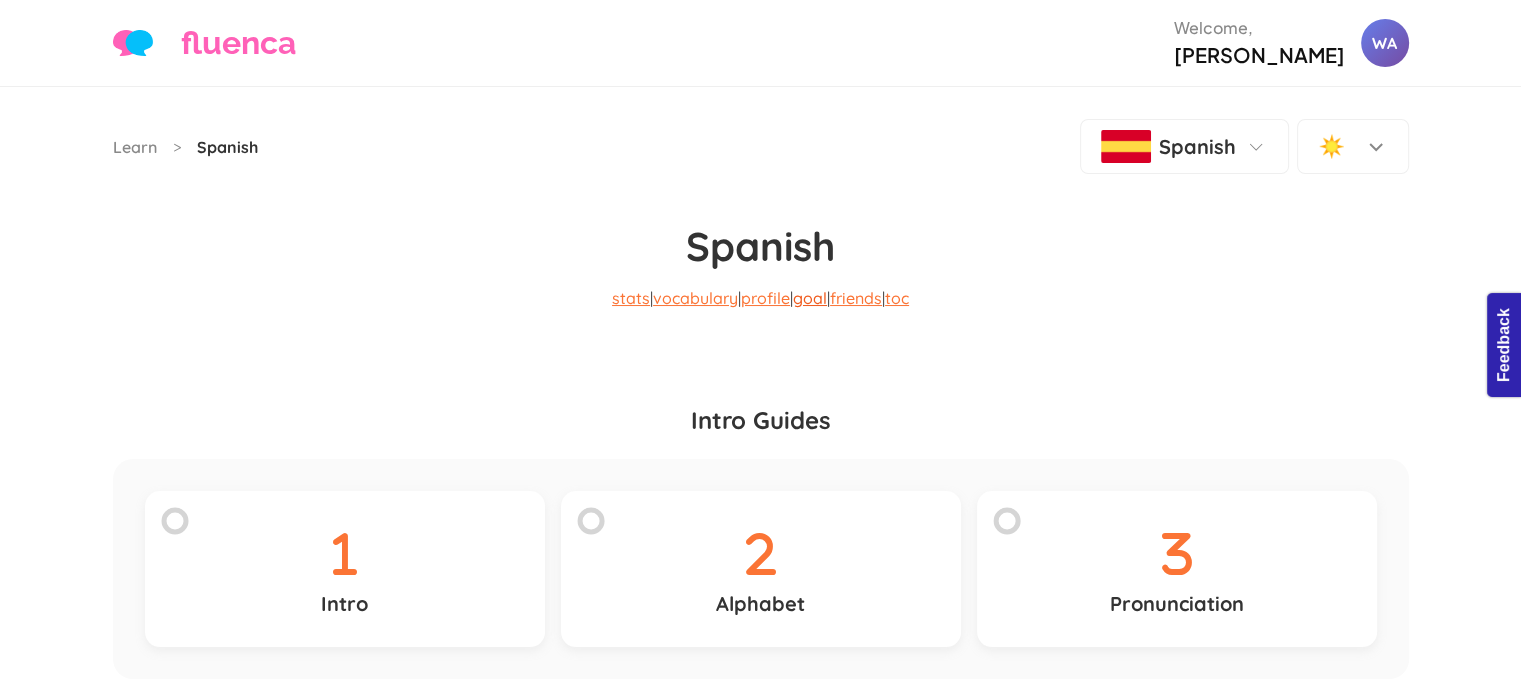 click on "goal" at bounding box center [810, 298] 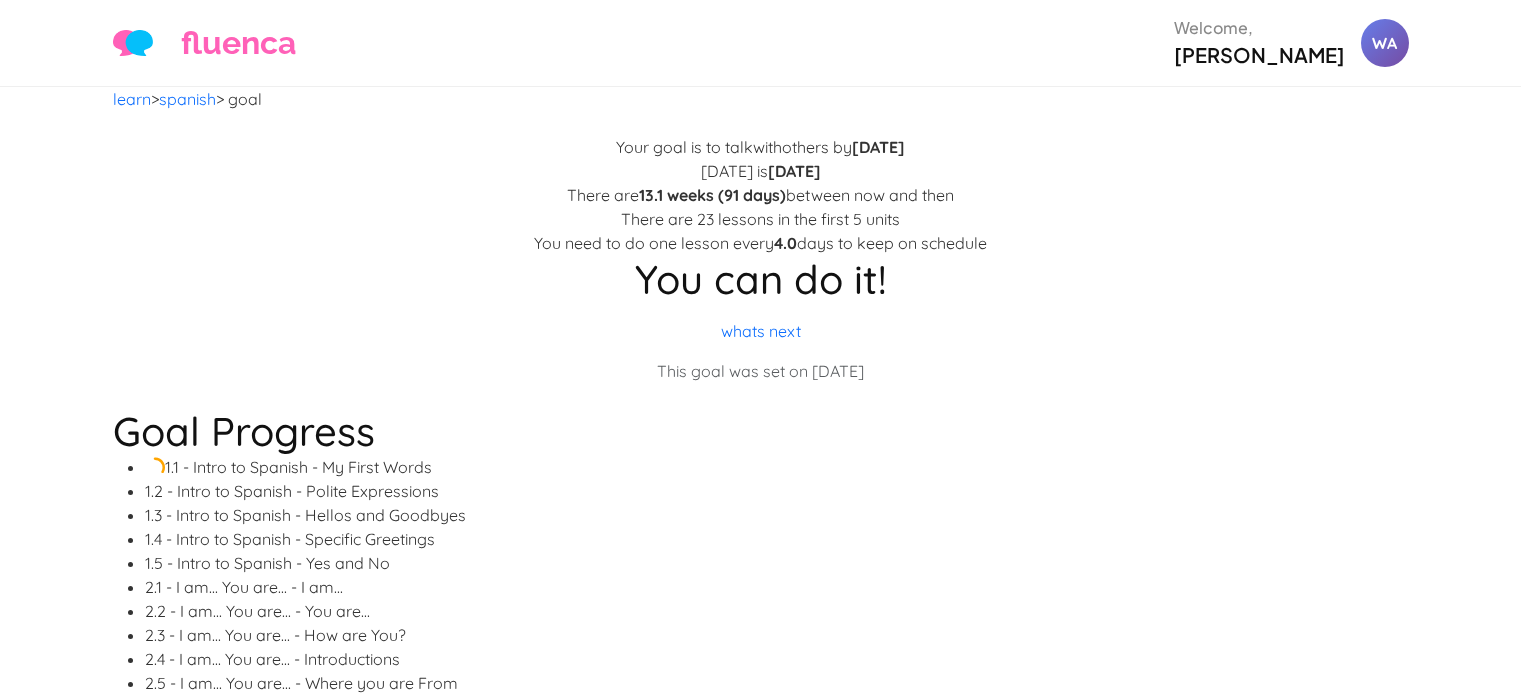 scroll, scrollTop: 0, scrollLeft: 0, axis: both 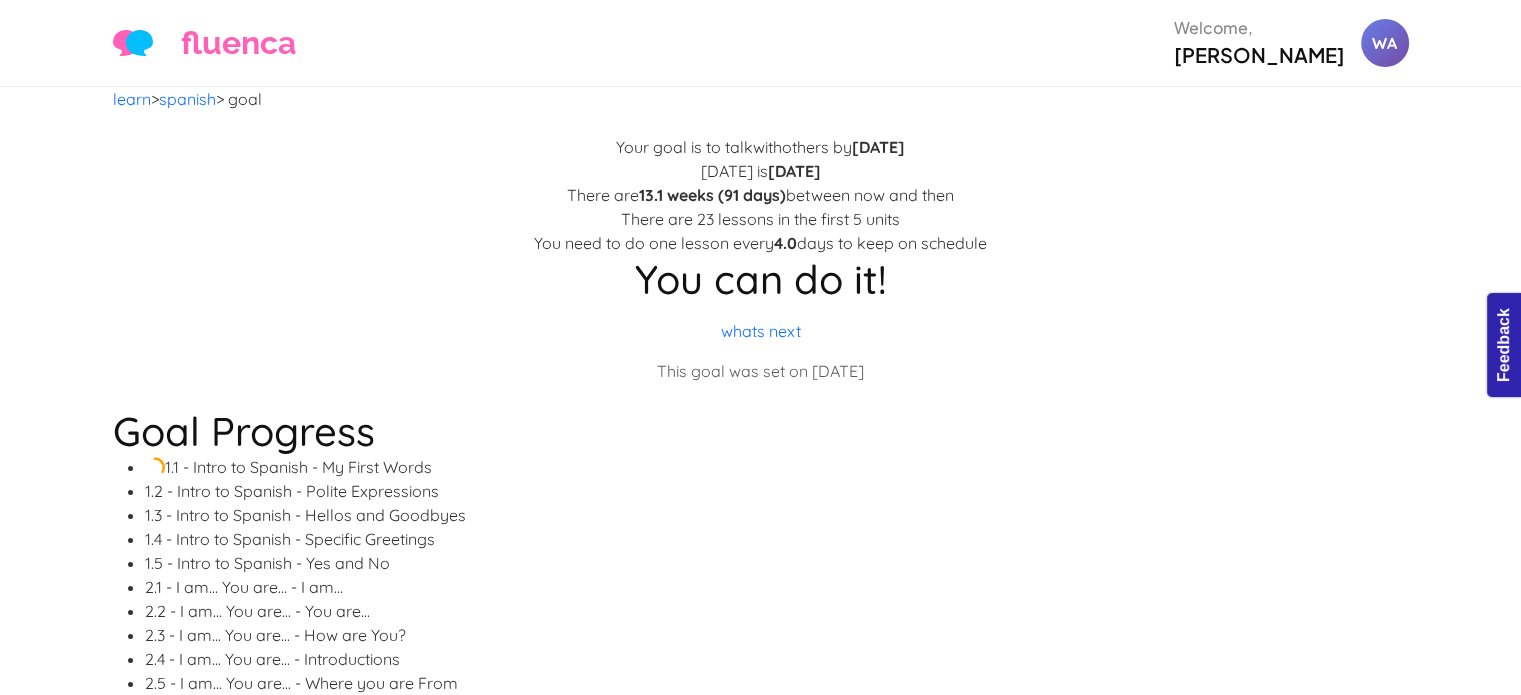 drag, startPoint x: 592, startPoint y: 133, endPoint x: 985, endPoint y: 225, distance: 403.62482 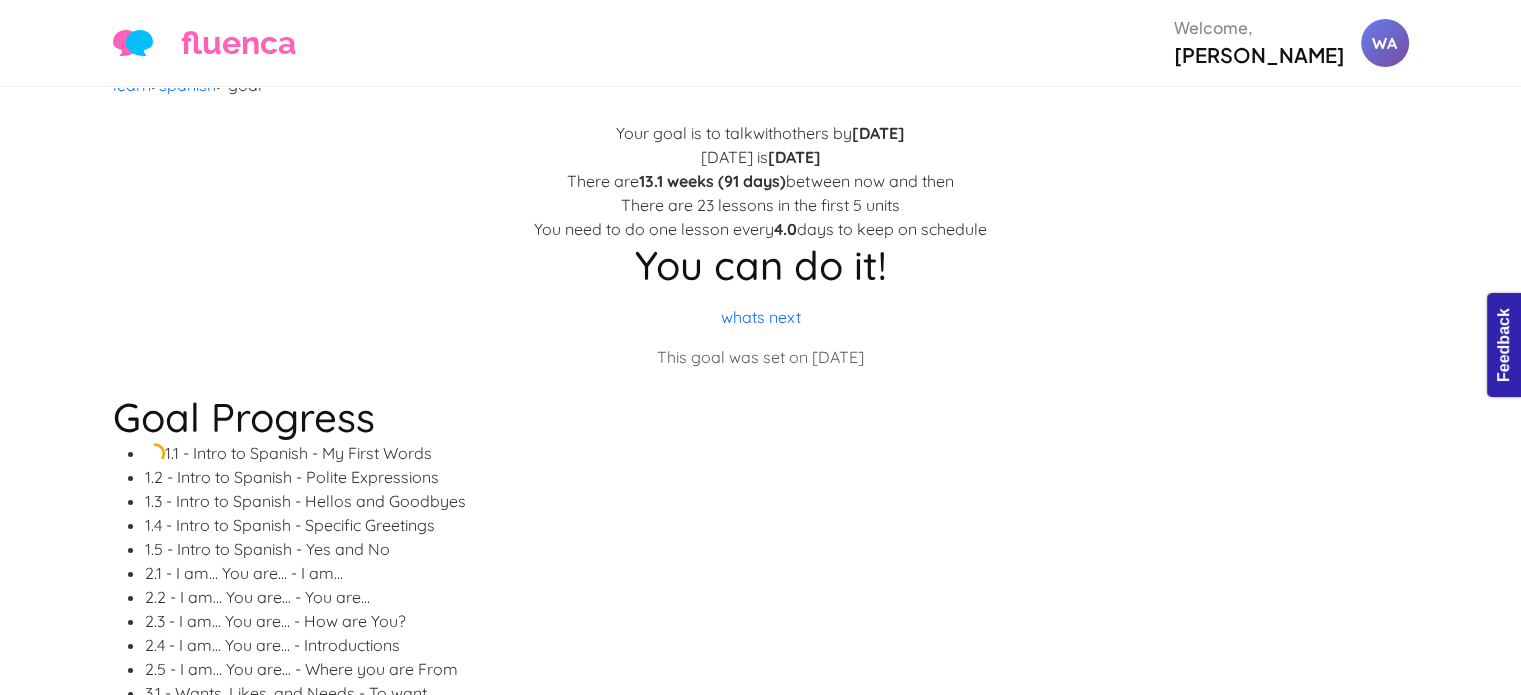 scroll, scrollTop: 0, scrollLeft: 0, axis: both 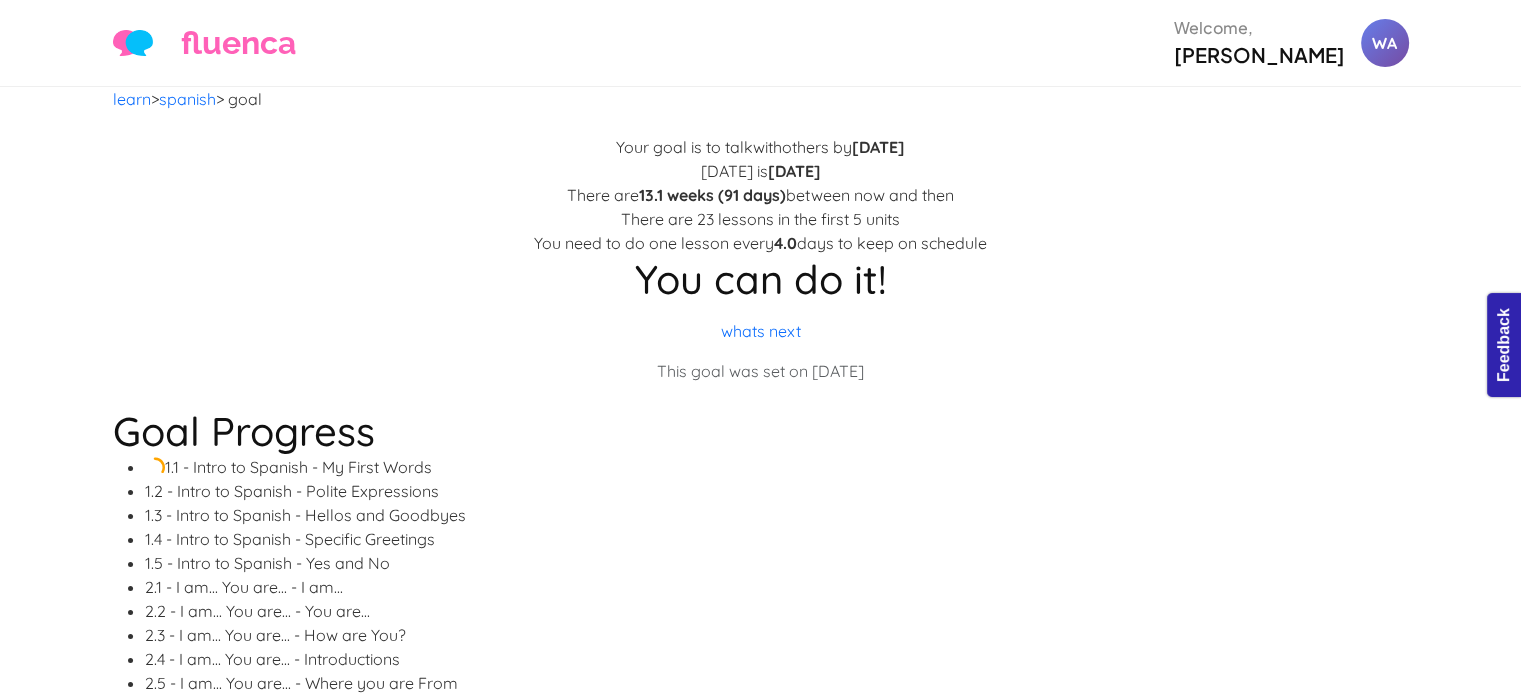 drag, startPoint x: 161, startPoint y: 415, endPoint x: 415, endPoint y: 416, distance: 254.00197 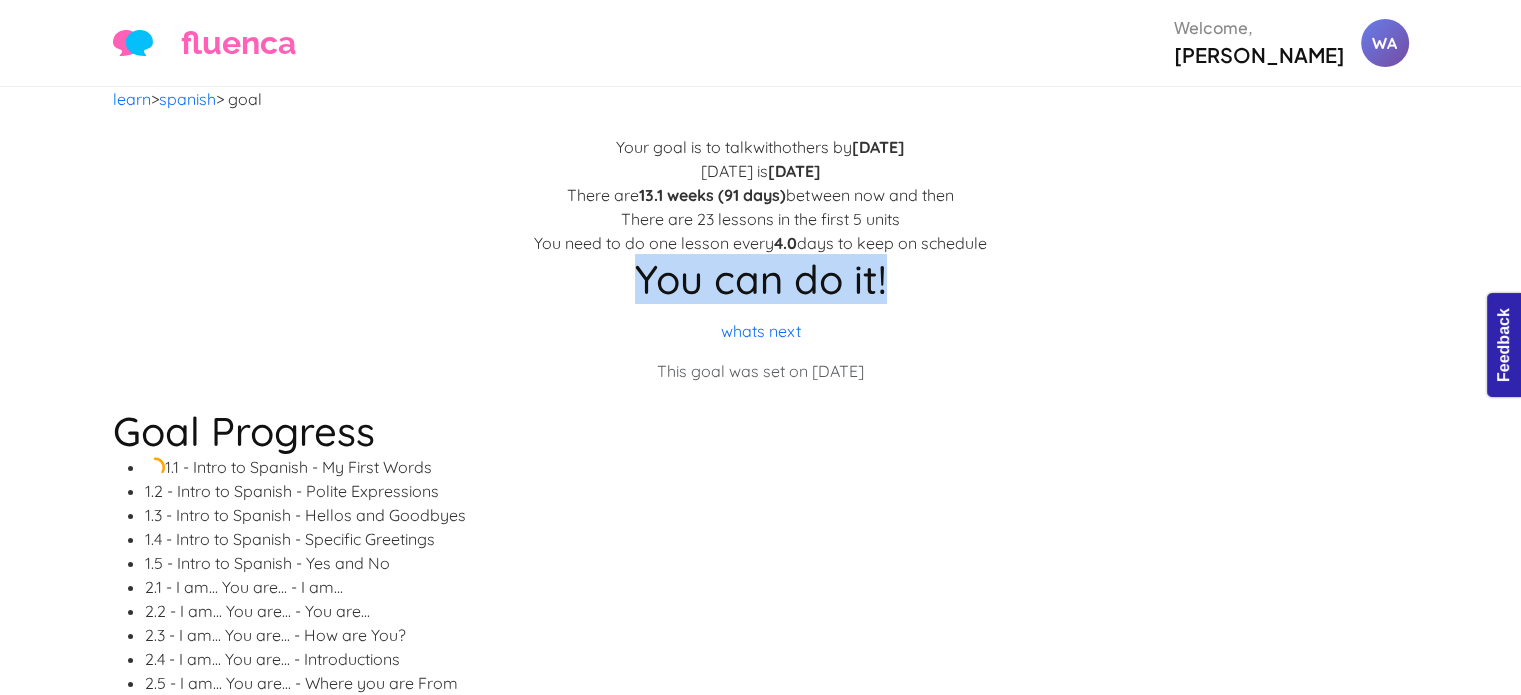 drag, startPoint x: 651, startPoint y: 241, endPoint x: 906, endPoint y: 239, distance: 255.00784 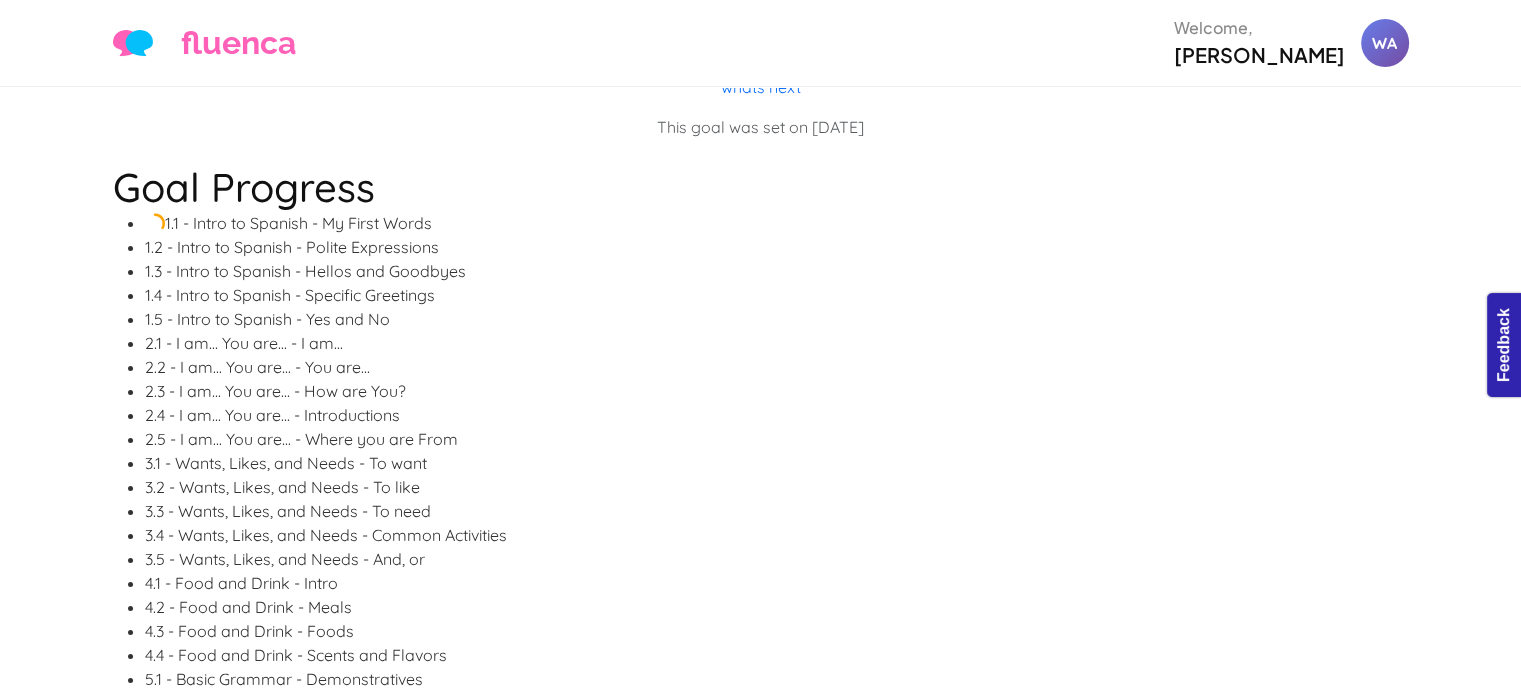 scroll, scrollTop: 244, scrollLeft: 0, axis: vertical 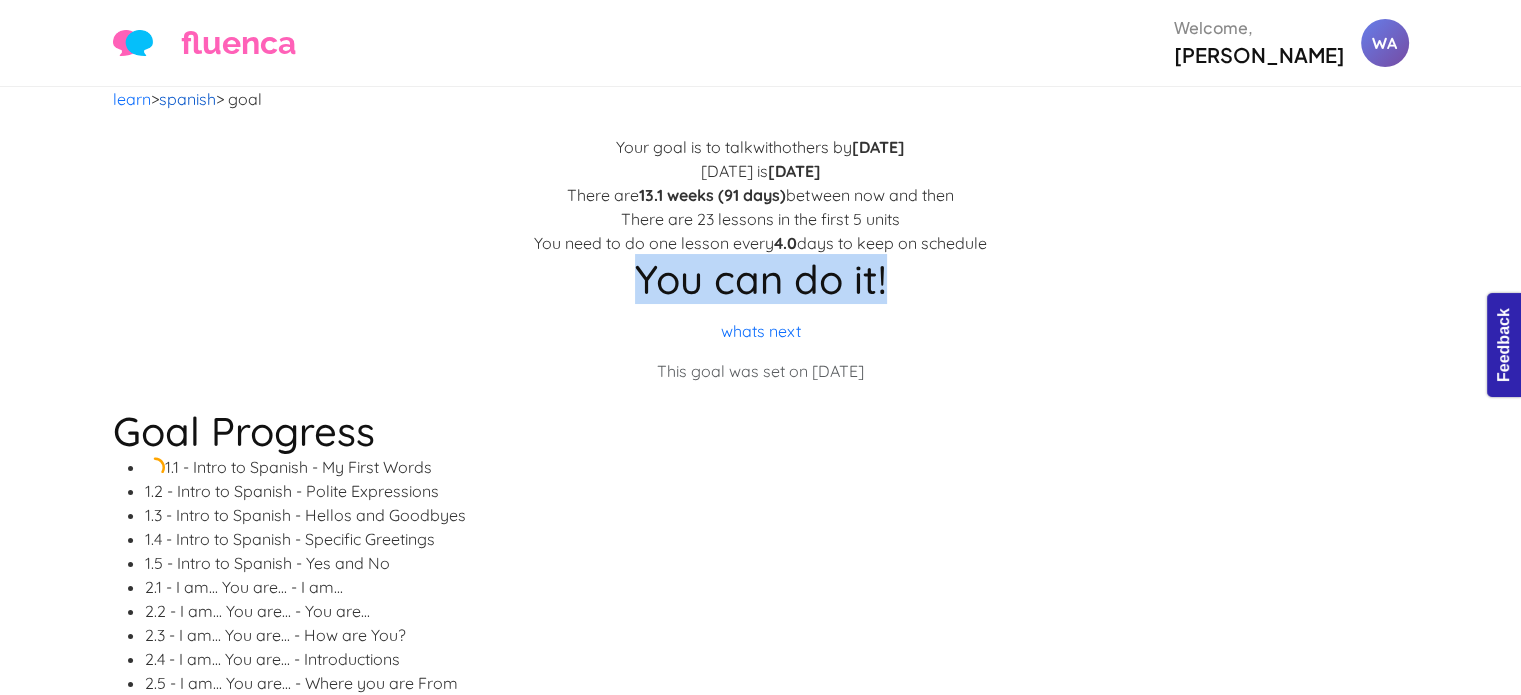 click on "spanish" at bounding box center [187, 99] 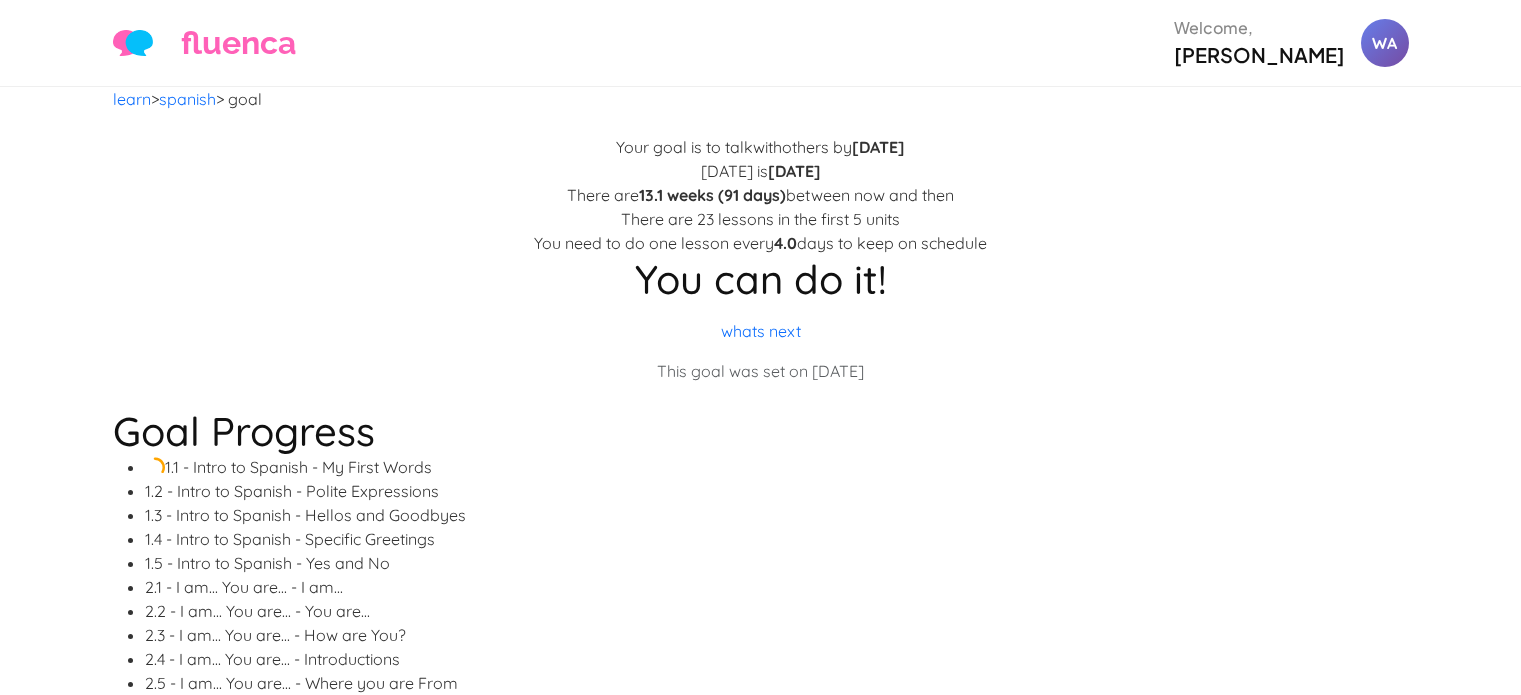 scroll, scrollTop: 0, scrollLeft: 0, axis: both 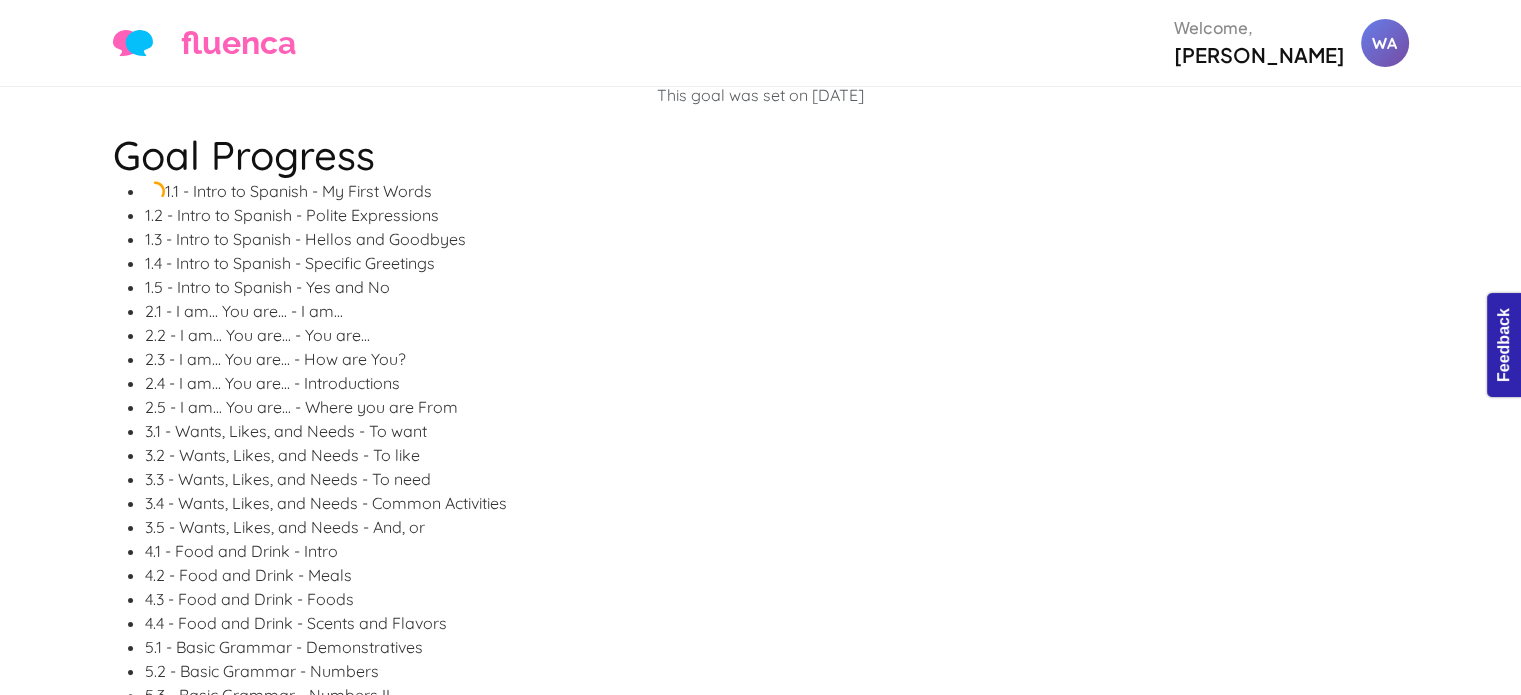drag, startPoint x: 168, startPoint y: 454, endPoint x: 265, endPoint y: 452, distance: 97.020615 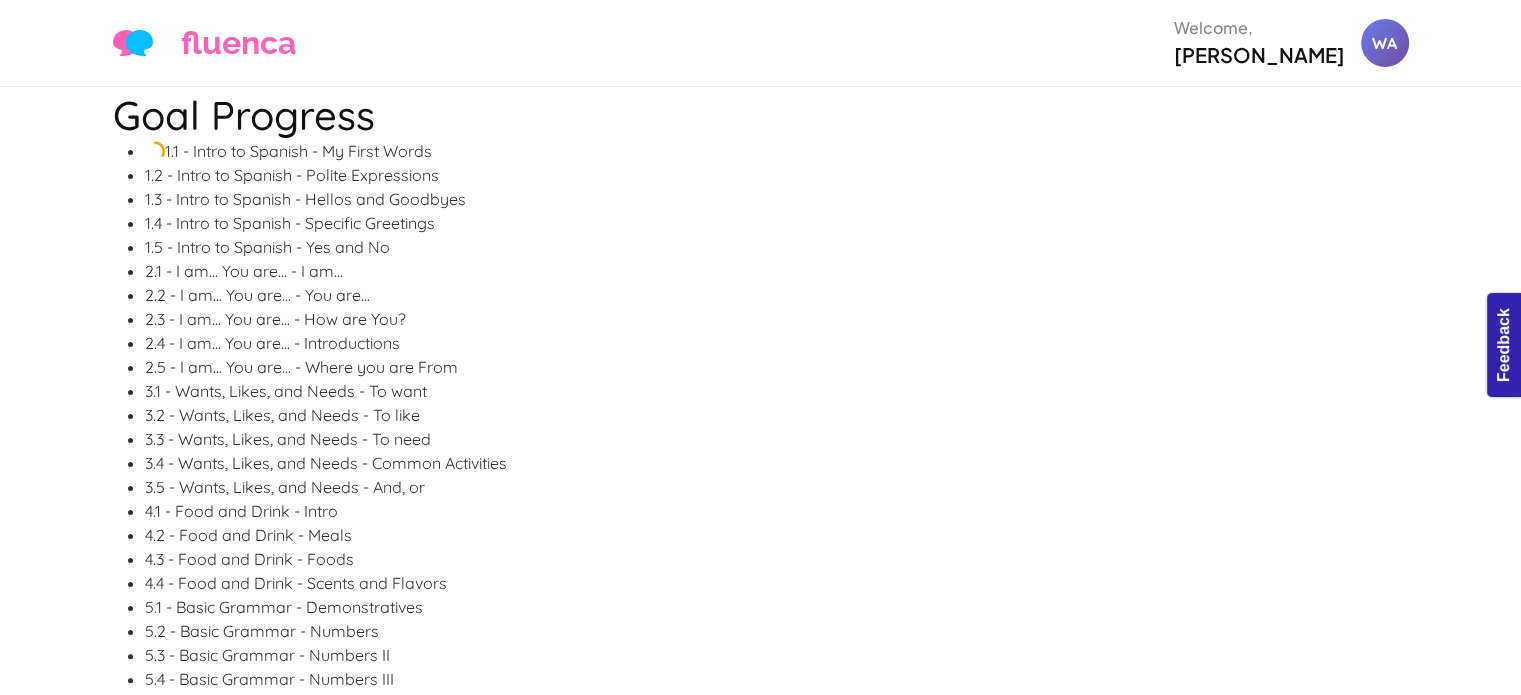 scroll, scrollTop: 316, scrollLeft: 0, axis: vertical 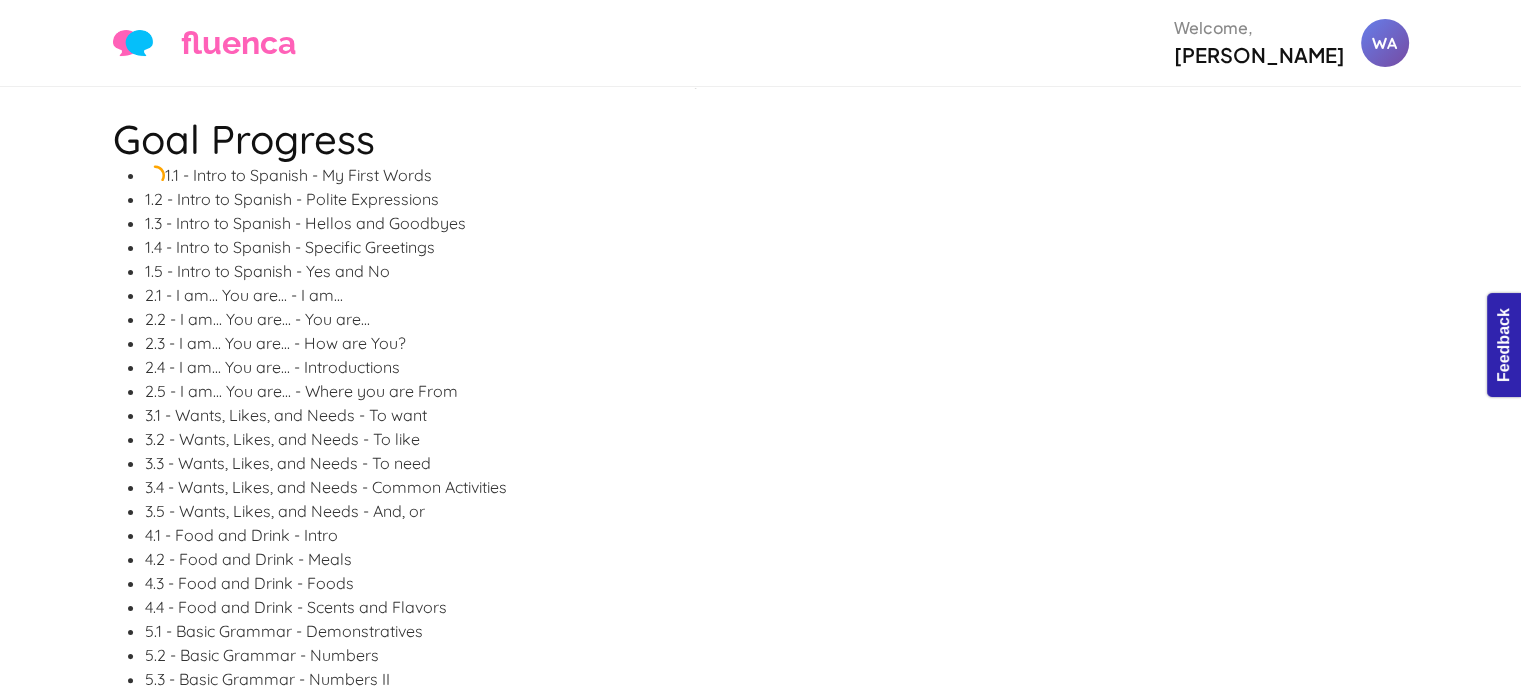 drag, startPoint x: 283, startPoint y: 267, endPoint x: 392, endPoint y: 271, distance: 109.07337 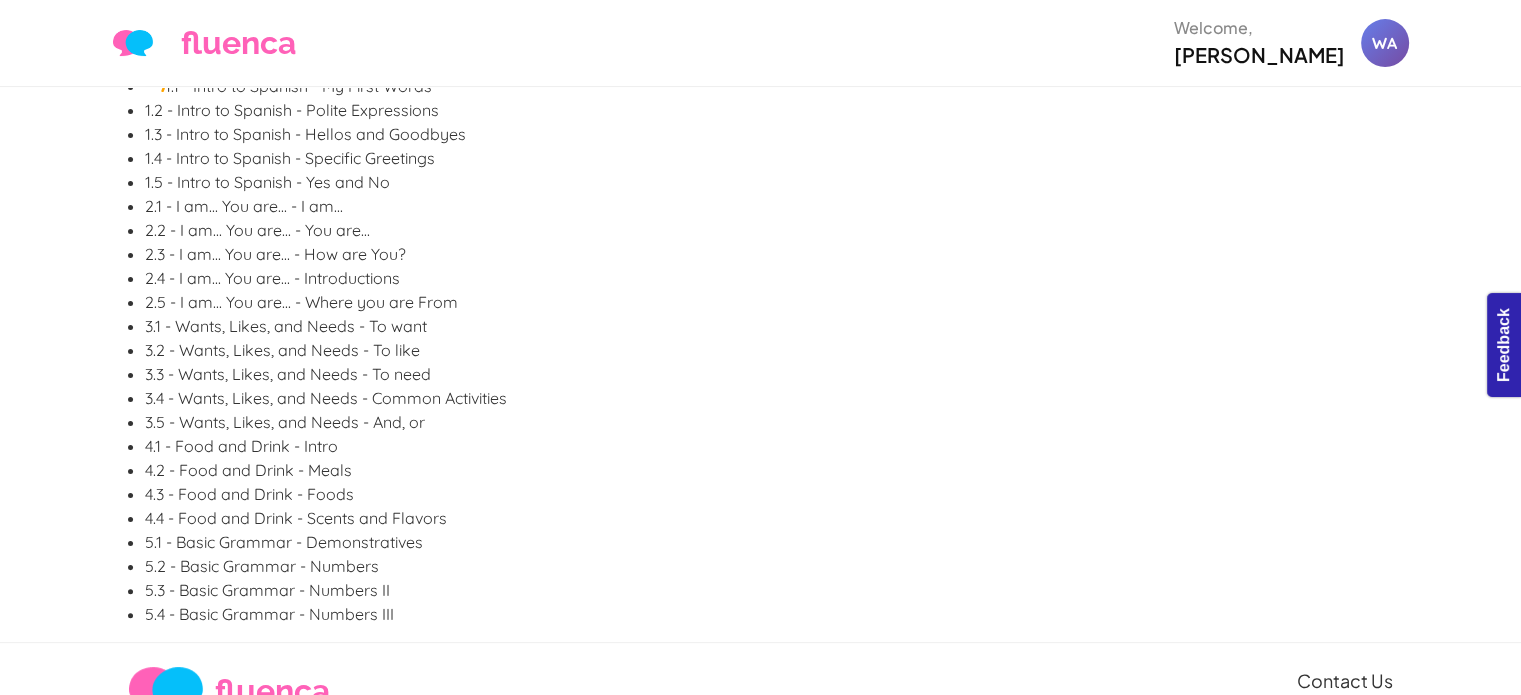 drag, startPoint x: 337, startPoint y: 242, endPoint x: 430, endPoint y: 250, distance: 93.34345 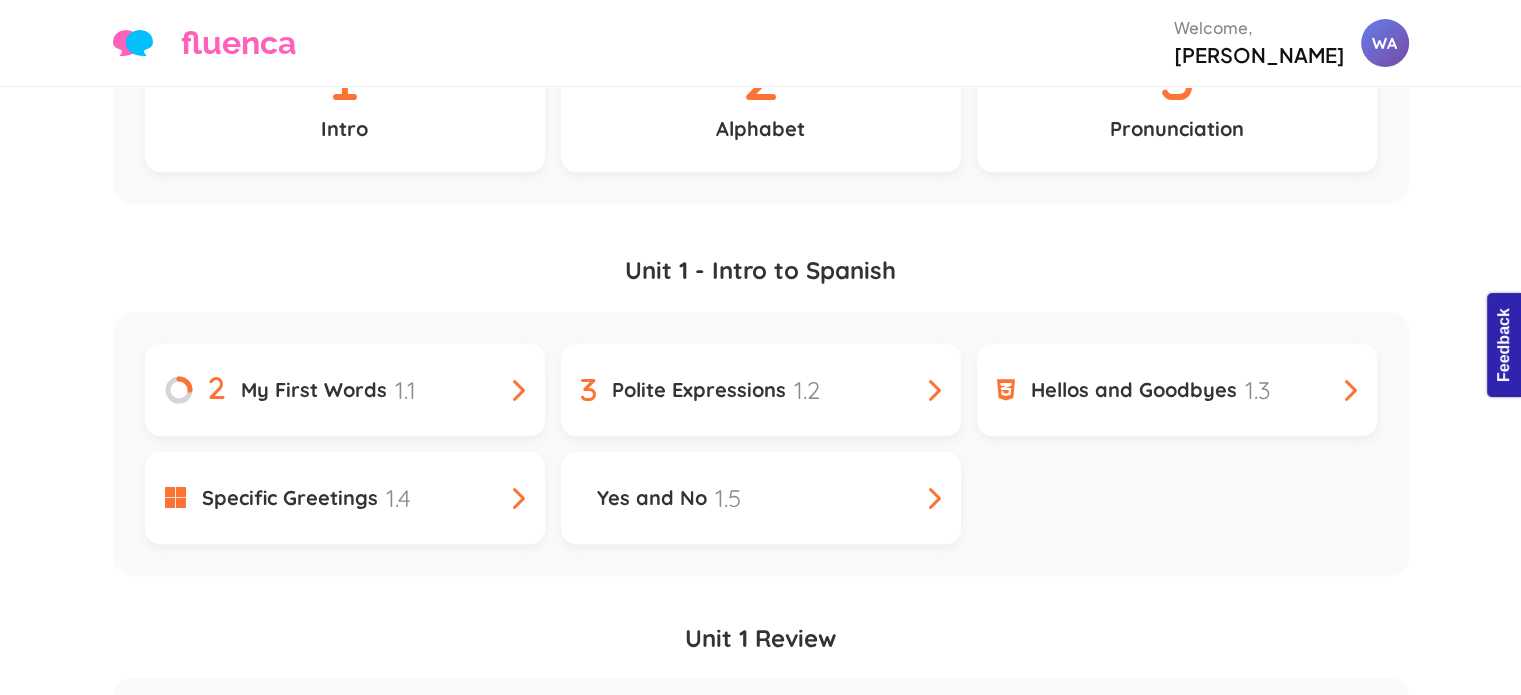 scroll, scrollTop: 518, scrollLeft: 0, axis: vertical 